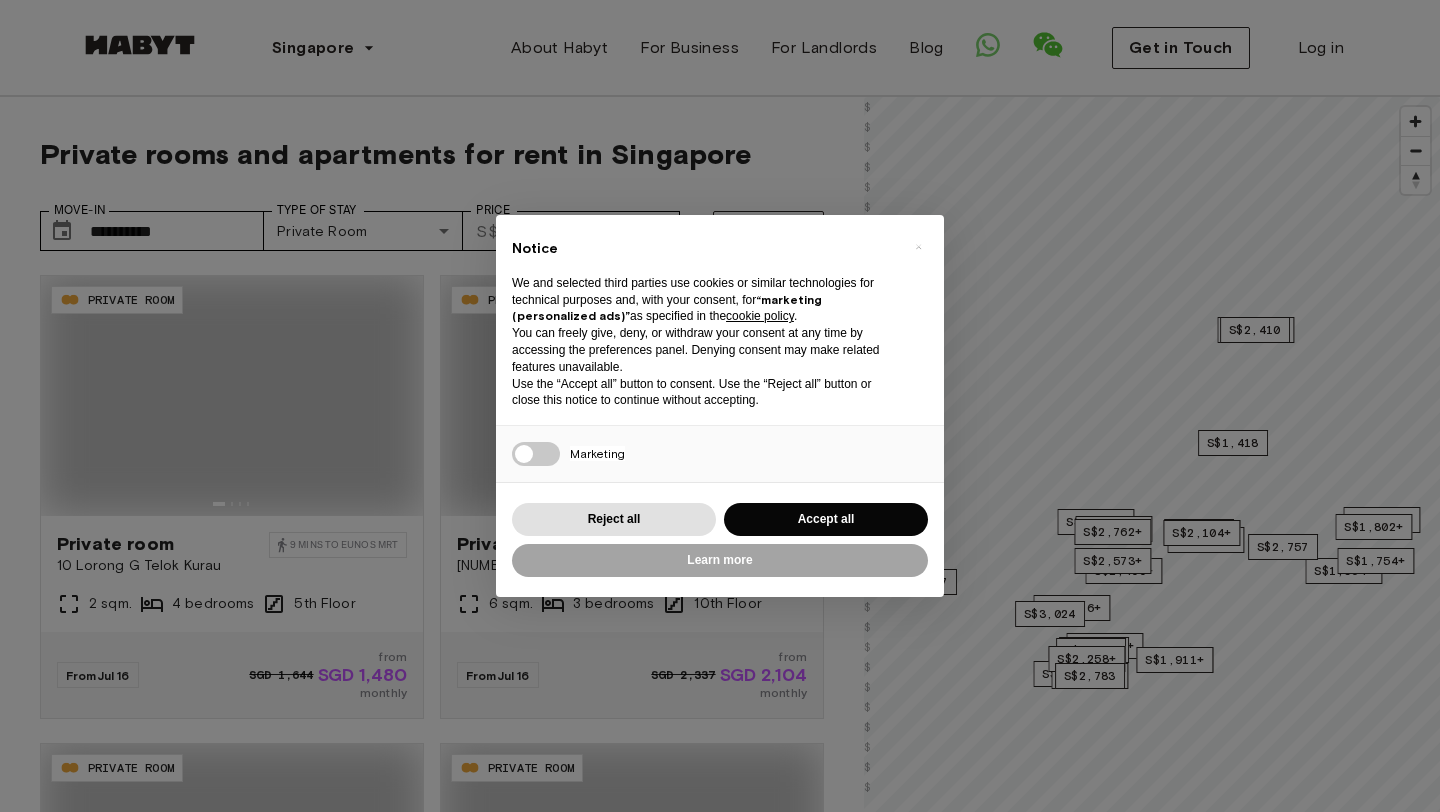 scroll, scrollTop: 0, scrollLeft: 0, axis: both 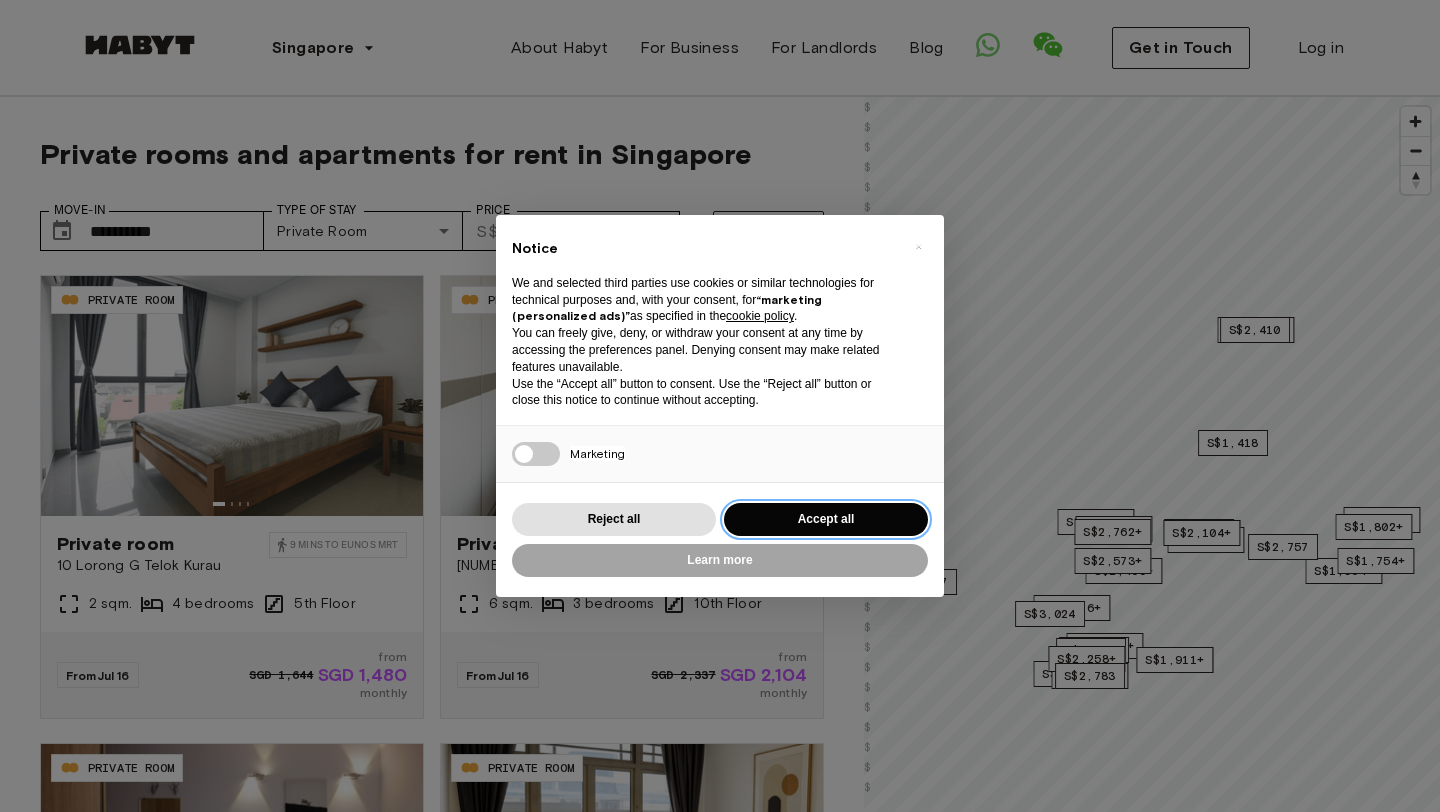 click on "Accept all" at bounding box center (826, 519) 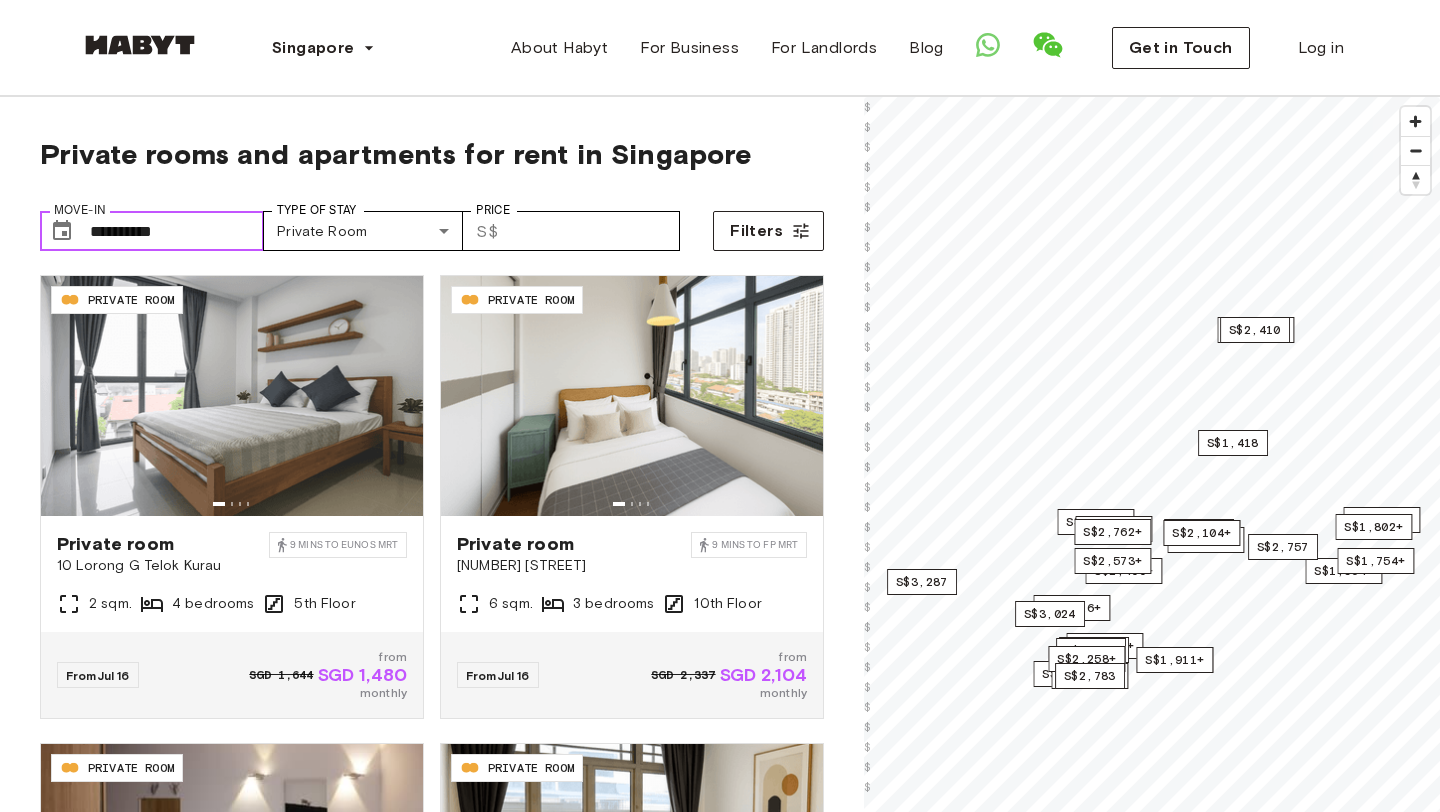 click on "**********" at bounding box center [177, 231] 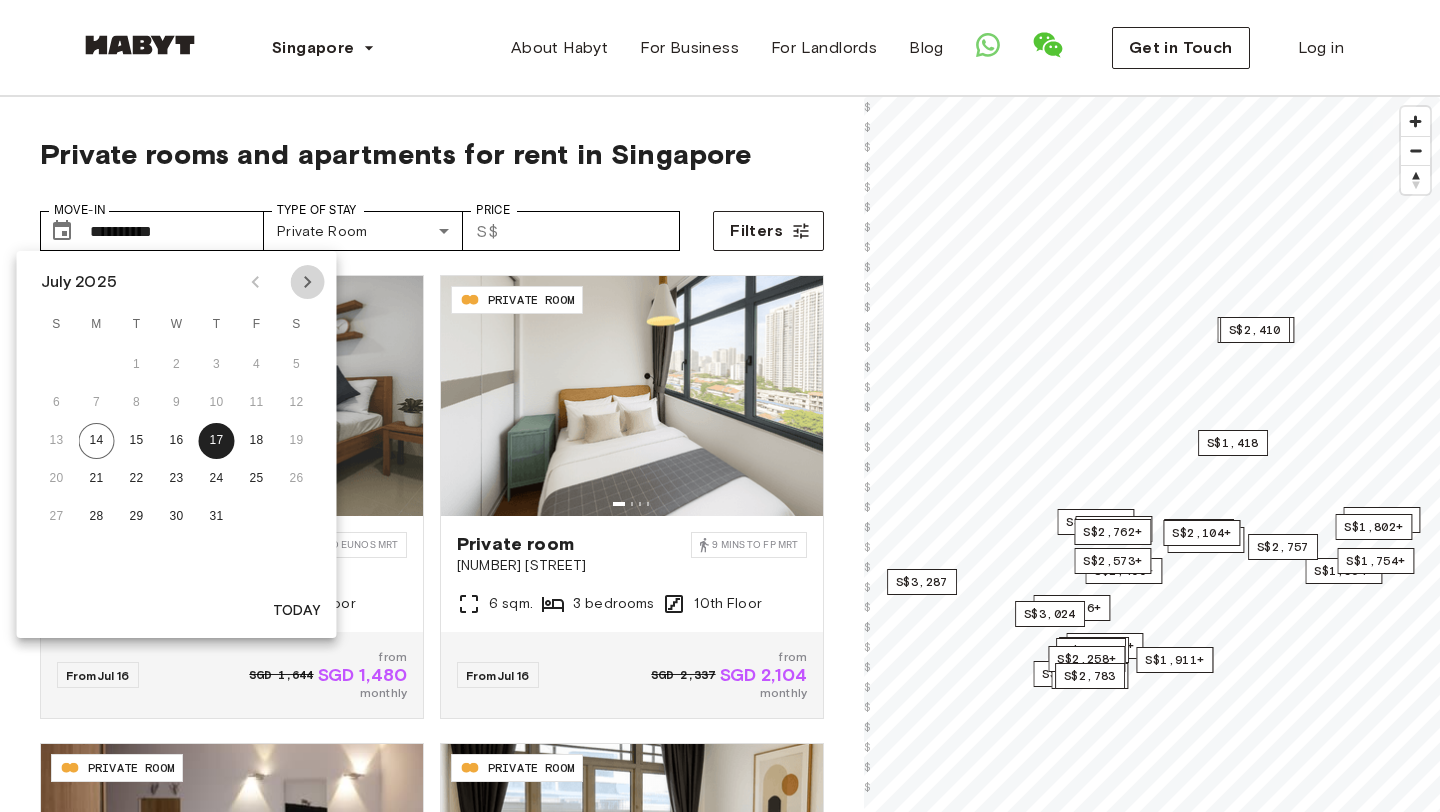 click 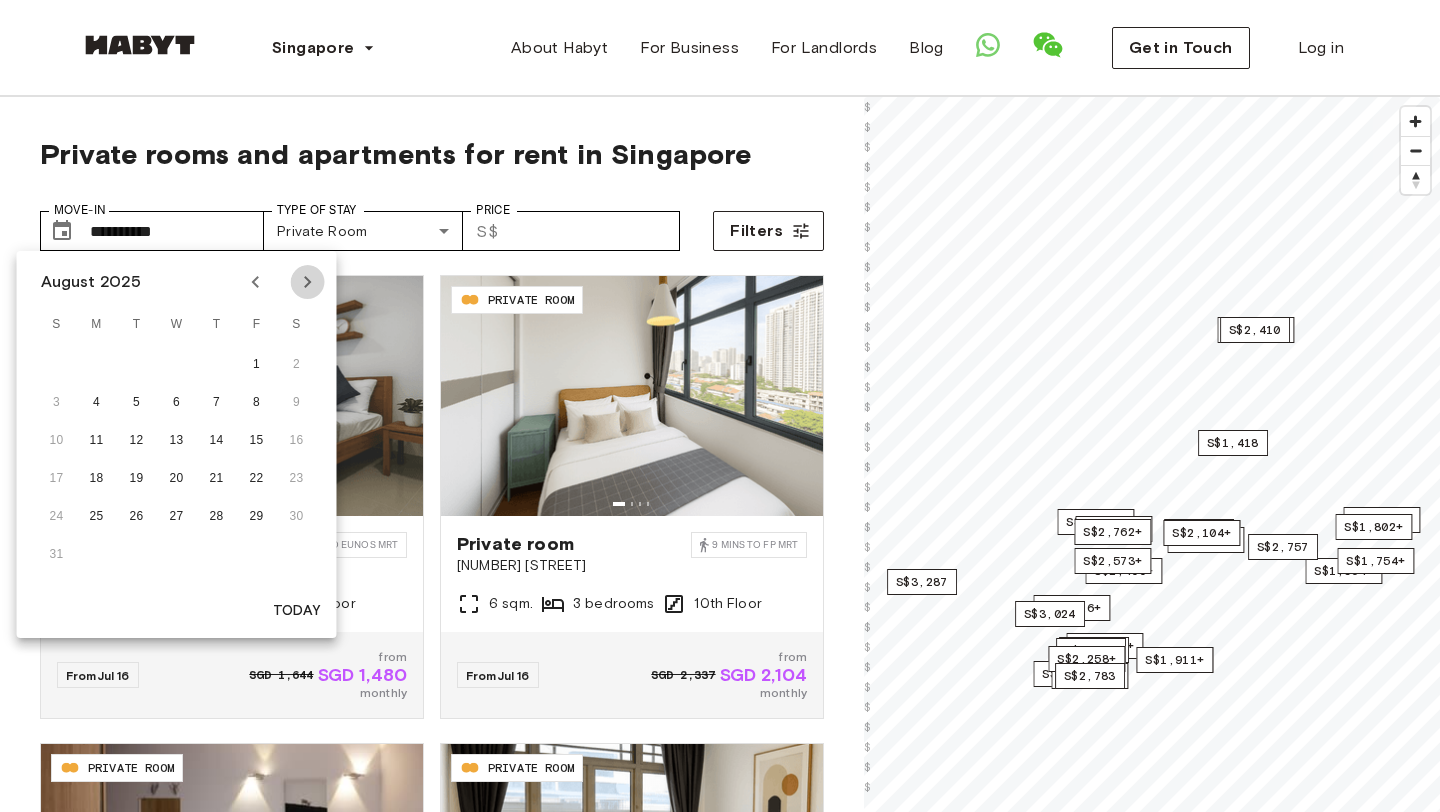 click 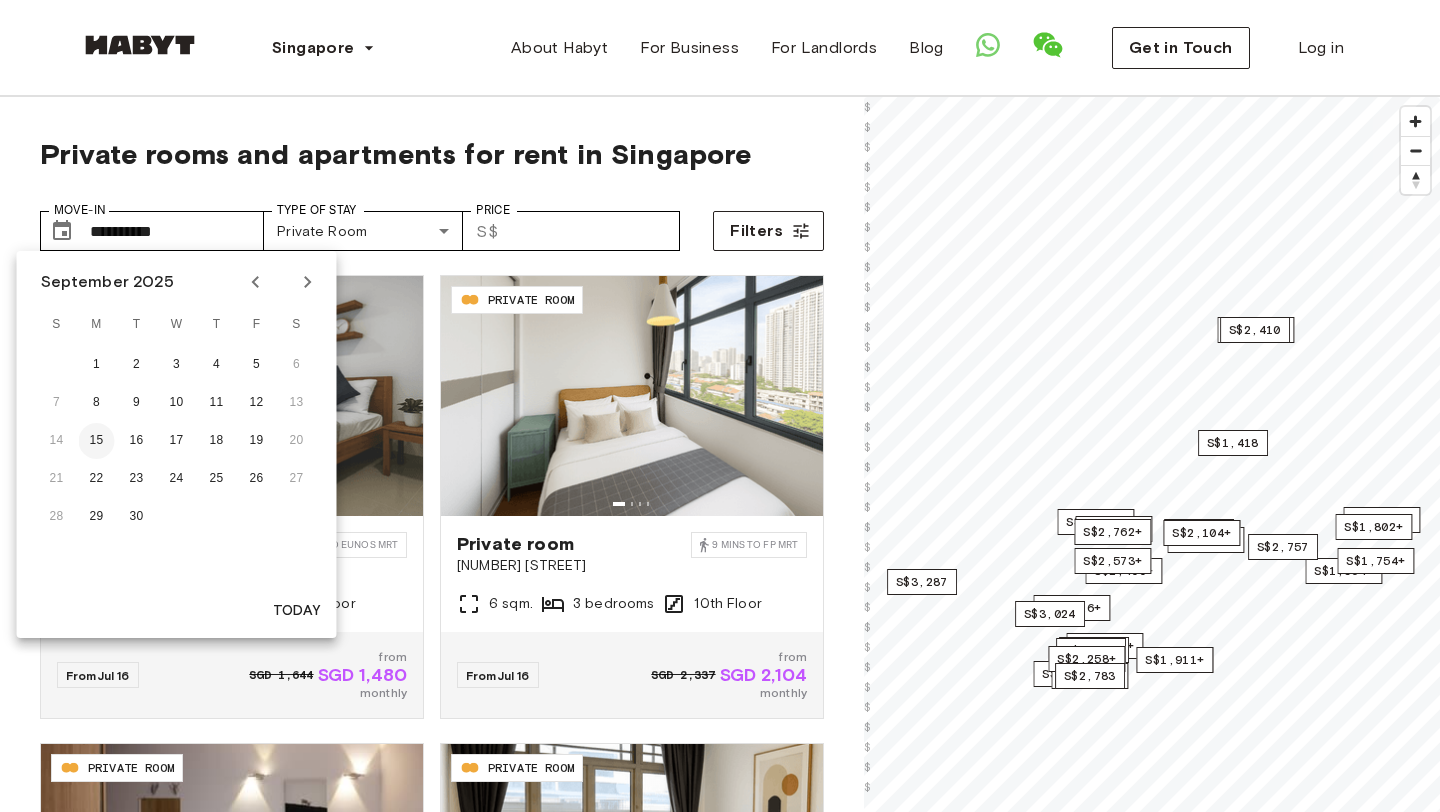 click on "15" at bounding box center [97, 441] 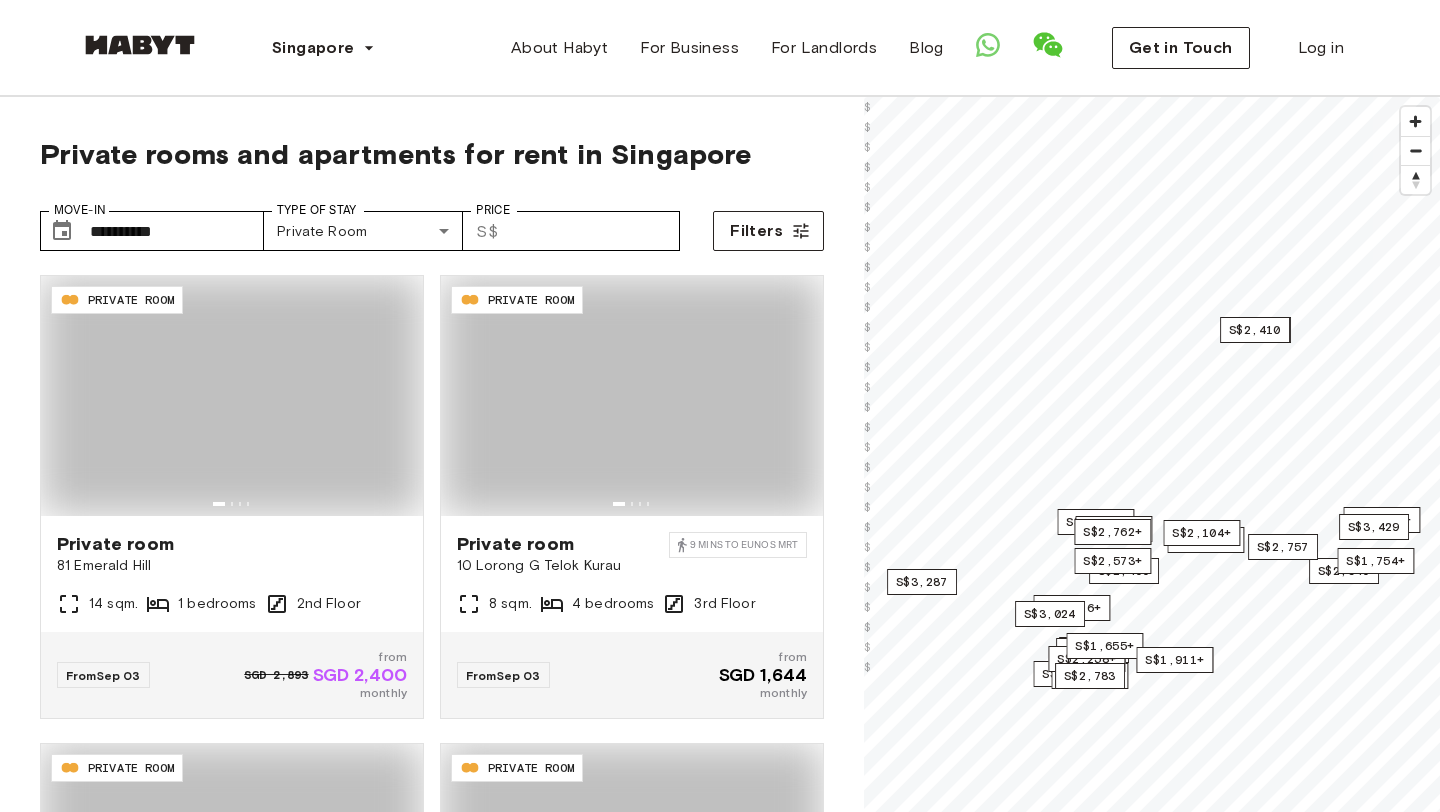 type on "**********" 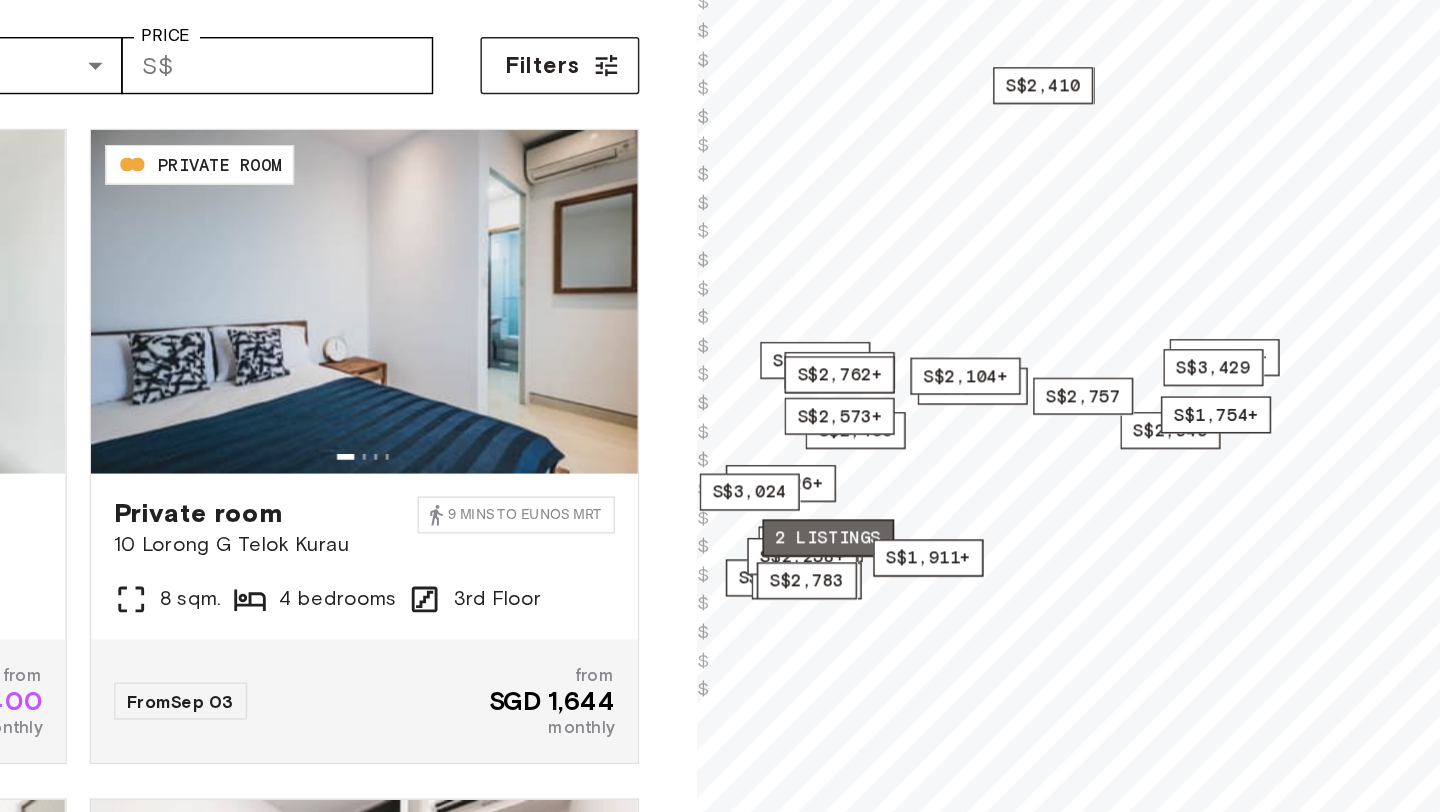 click on "2 listings" at bounding box center [956, 561] 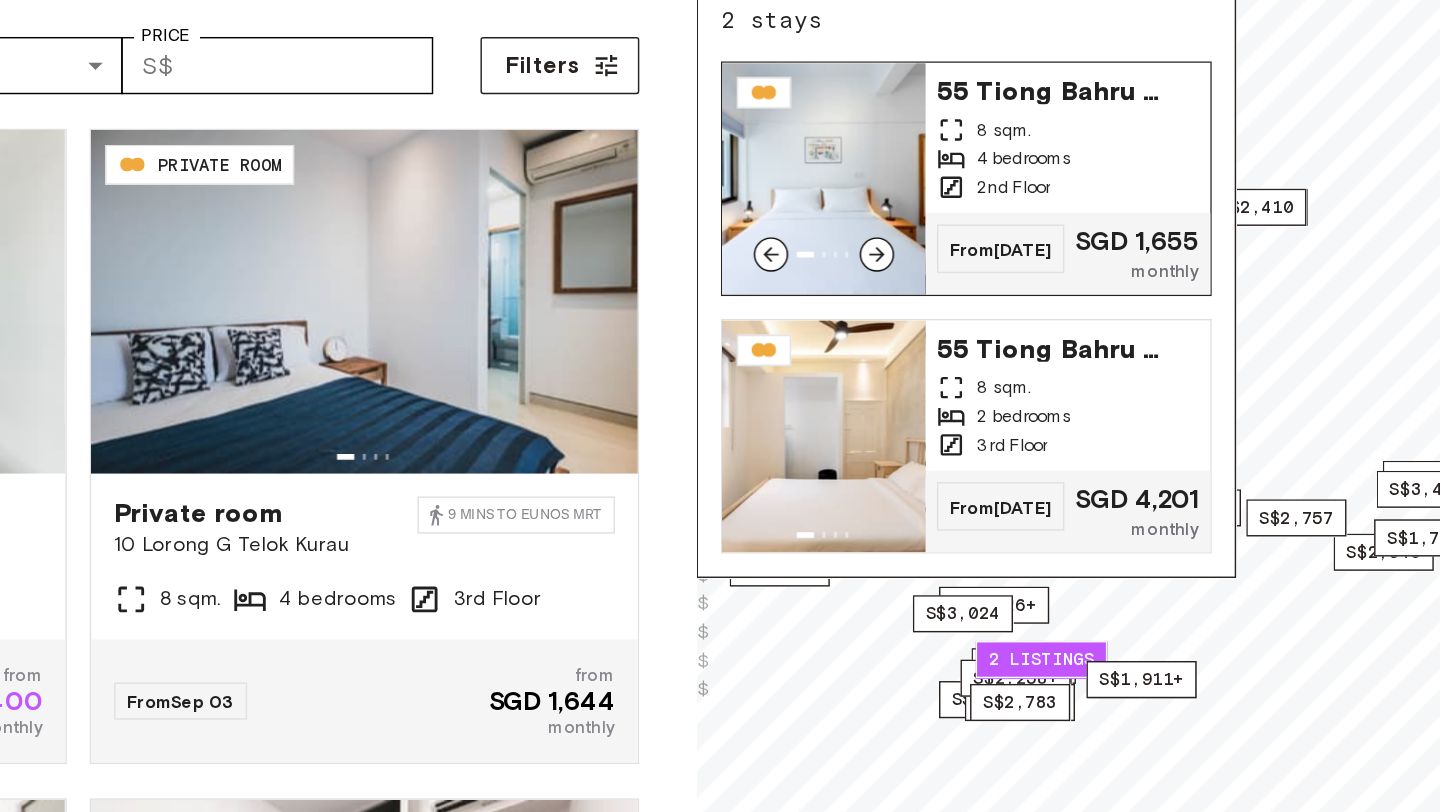 click on "55 Tiong Bahru Road" at bounding box center [1112, 247] 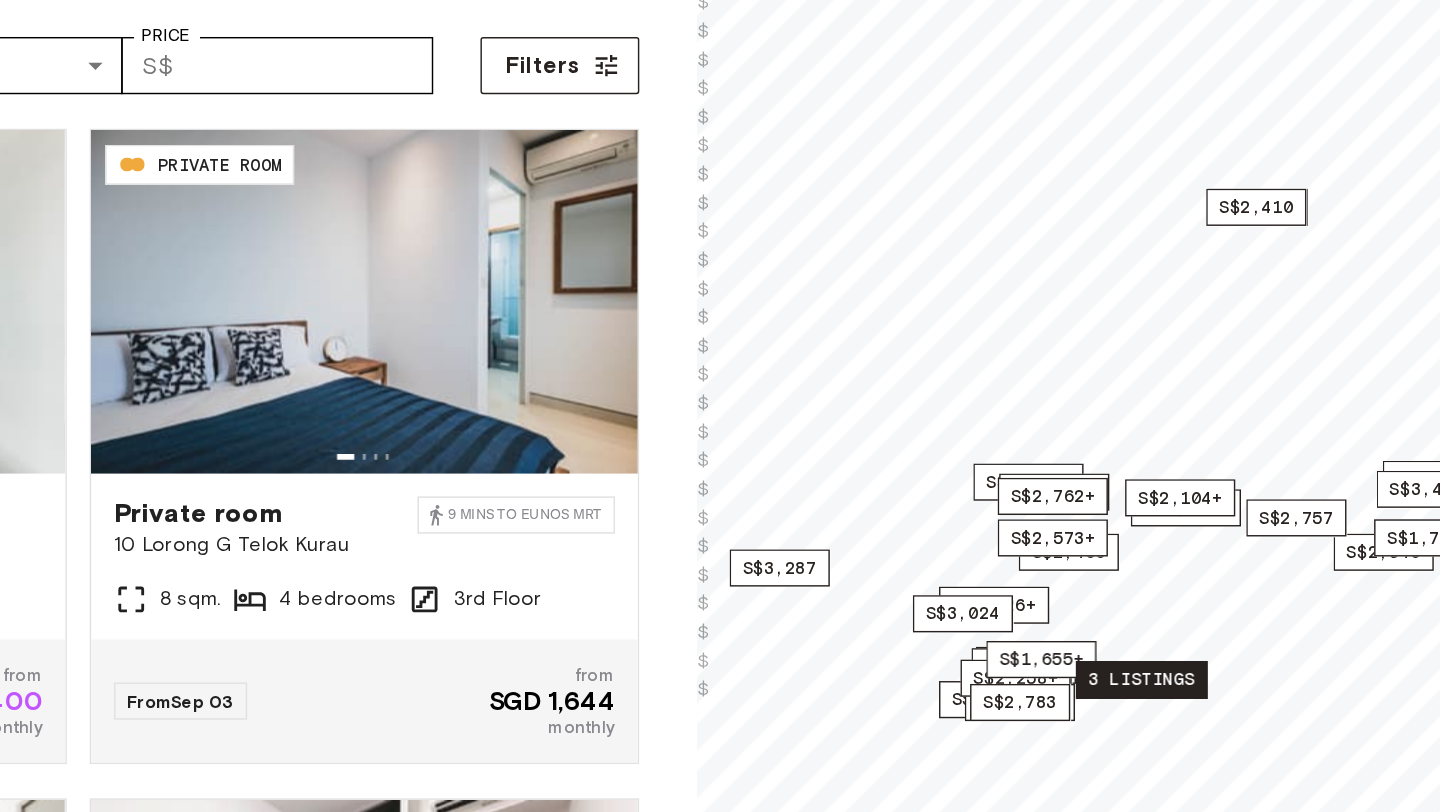 click on "3 listings" at bounding box center (1175, 660) 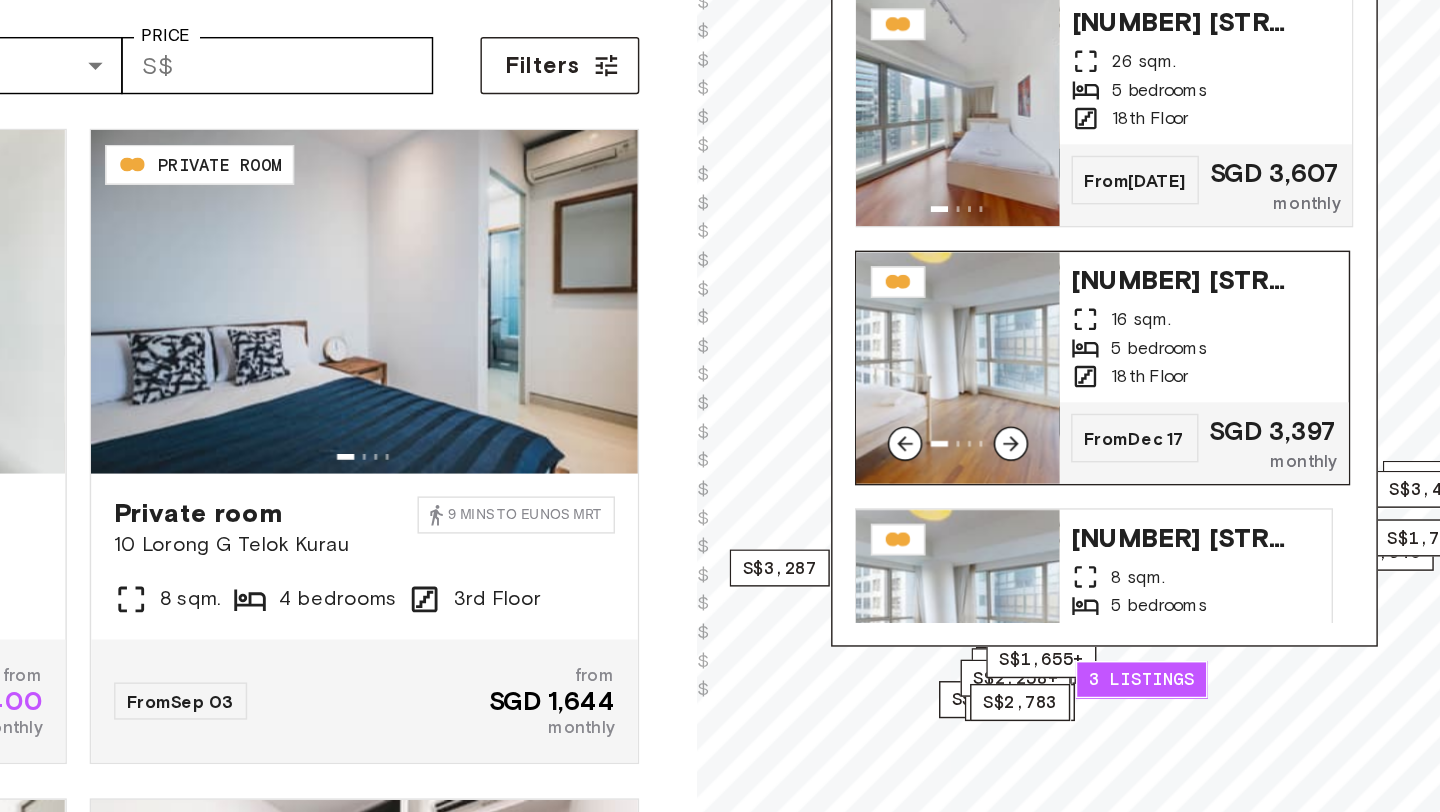 scroll, scrollTop: 83, scrollLeft: 0, axis: vertical 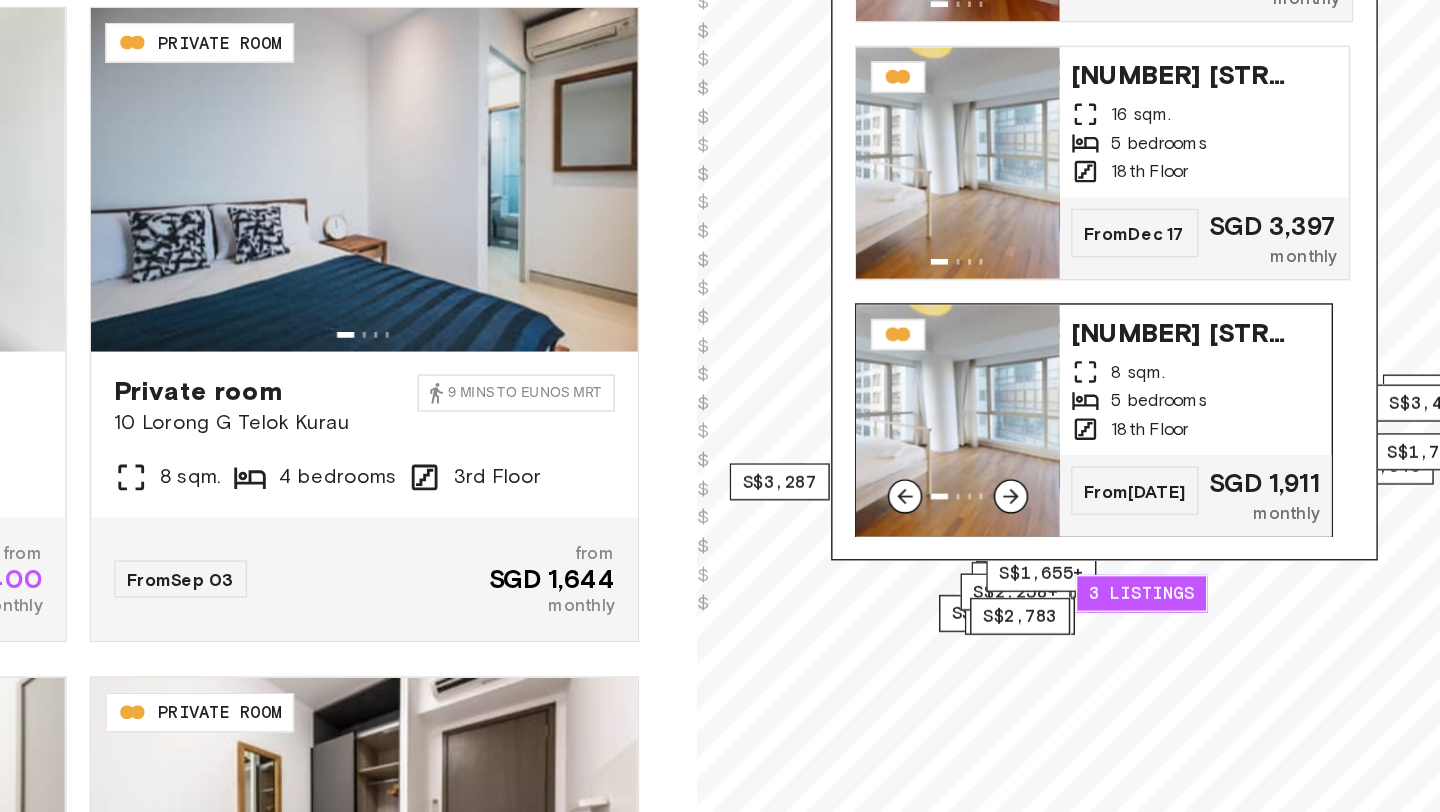click on "18th Floor" at bounding box center (1213, 544) 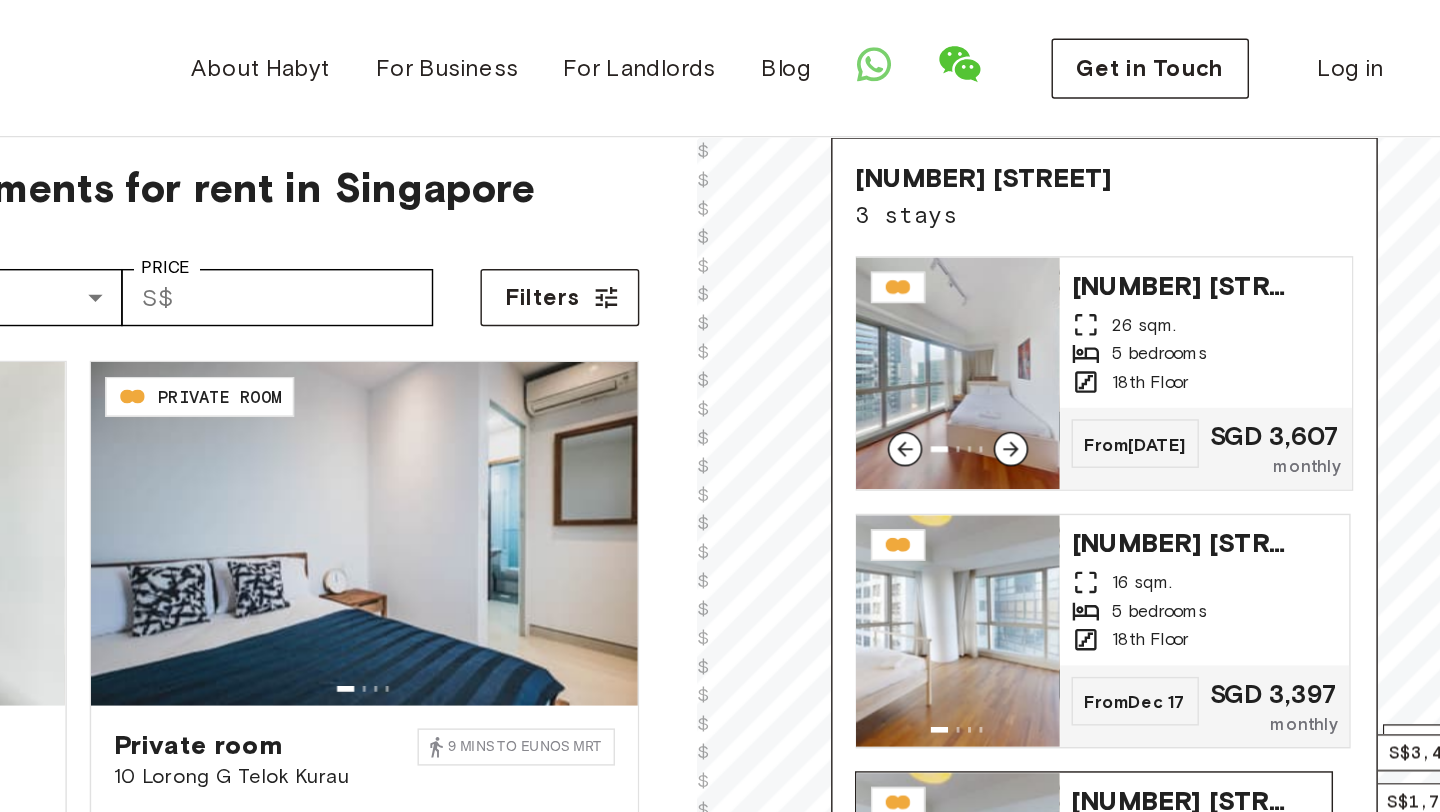 scroll, scrollTop: 19, scrollLeft: 0, axis: vertical 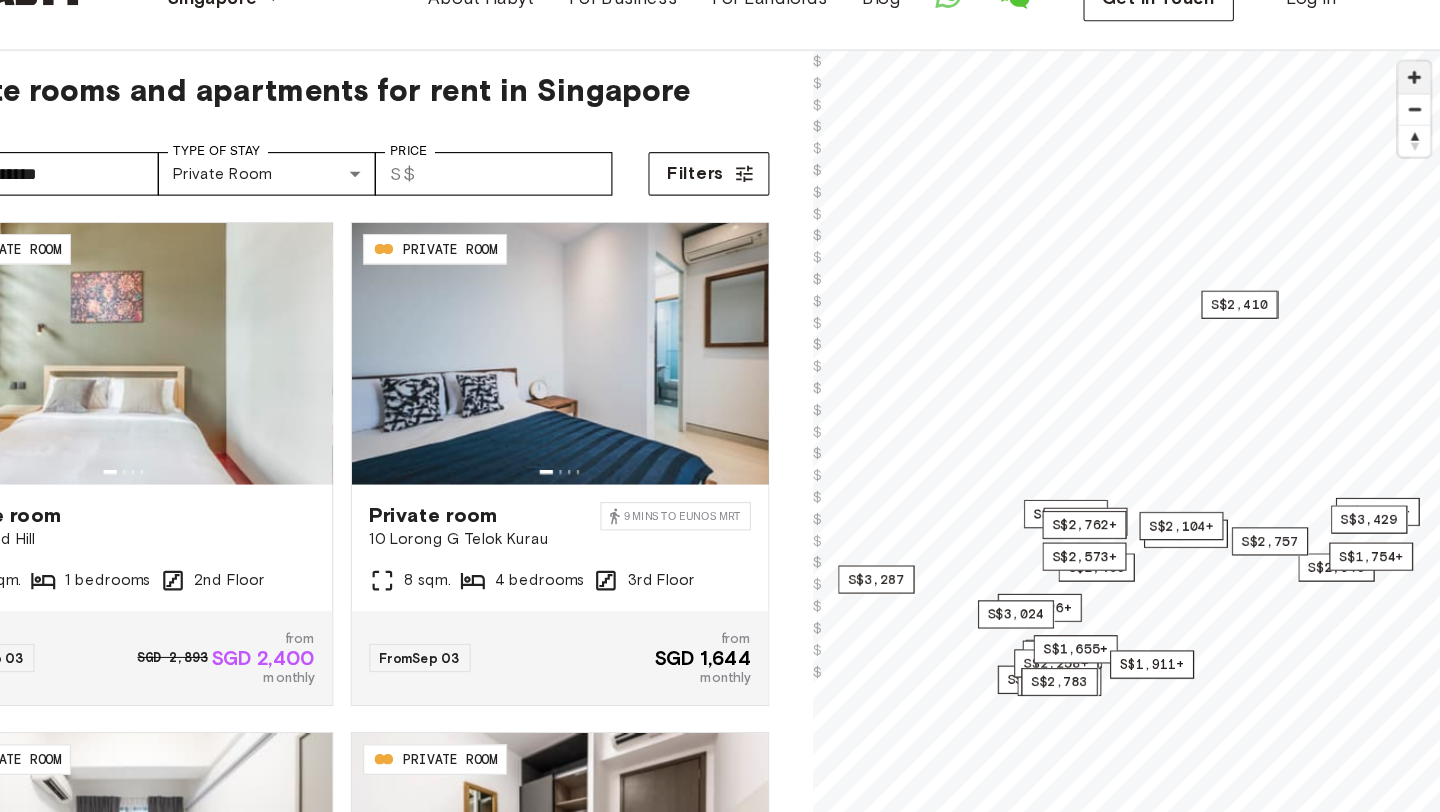 click at bounding box center [1415, 120] 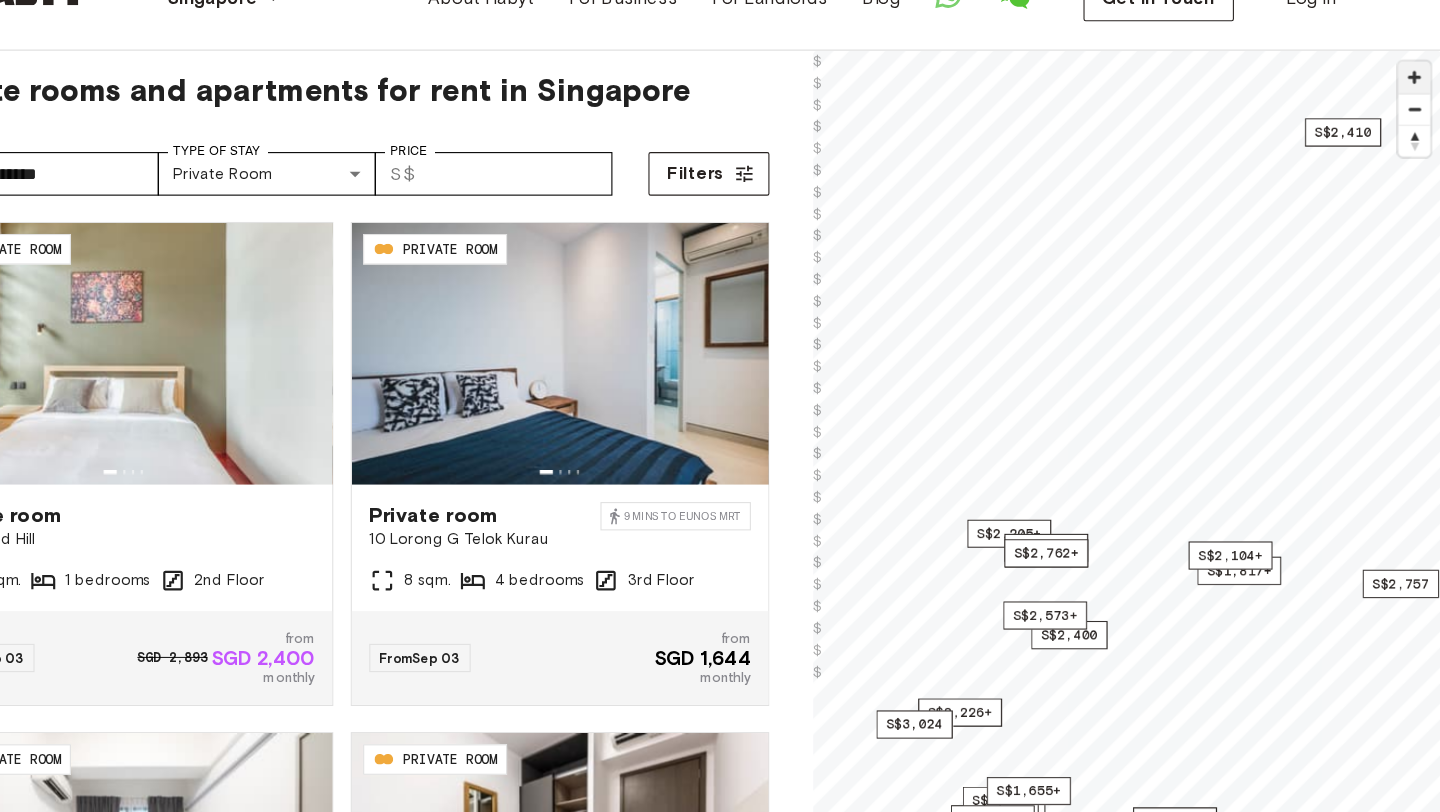 click at bounding box center [1415, 120] 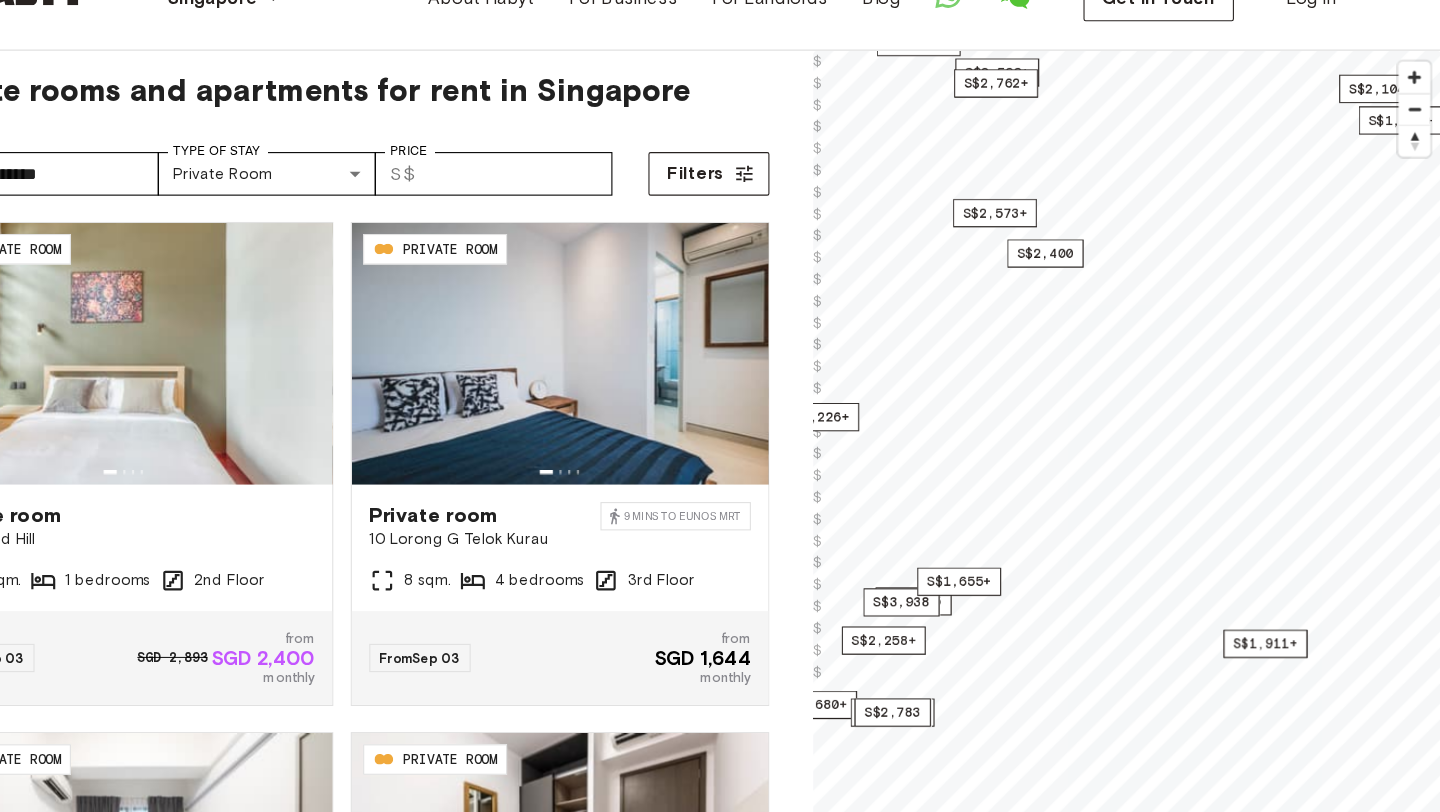 click on "**********" at bounding box center [720, 2329] 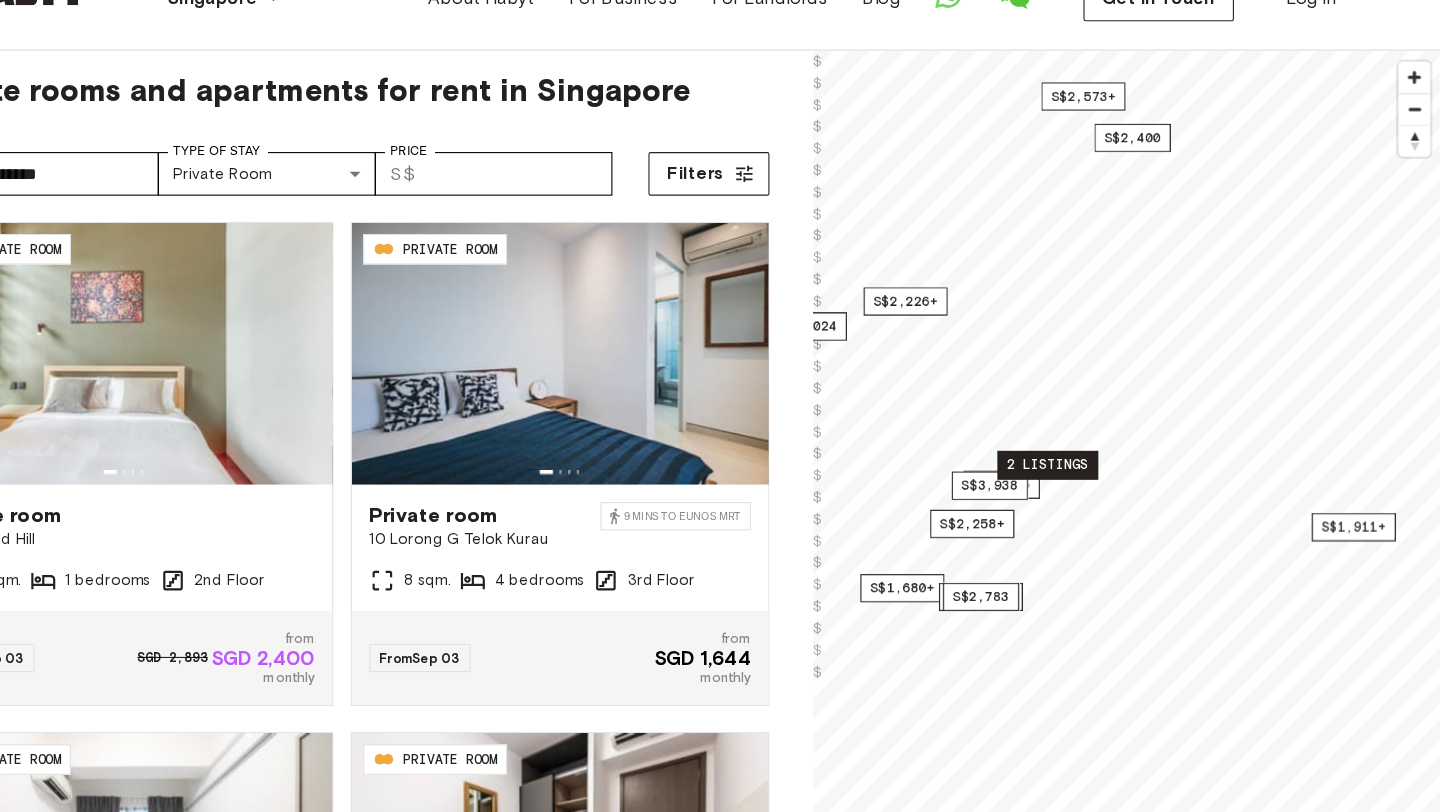 click on "2 listings" at bounding box center [1079, 476] 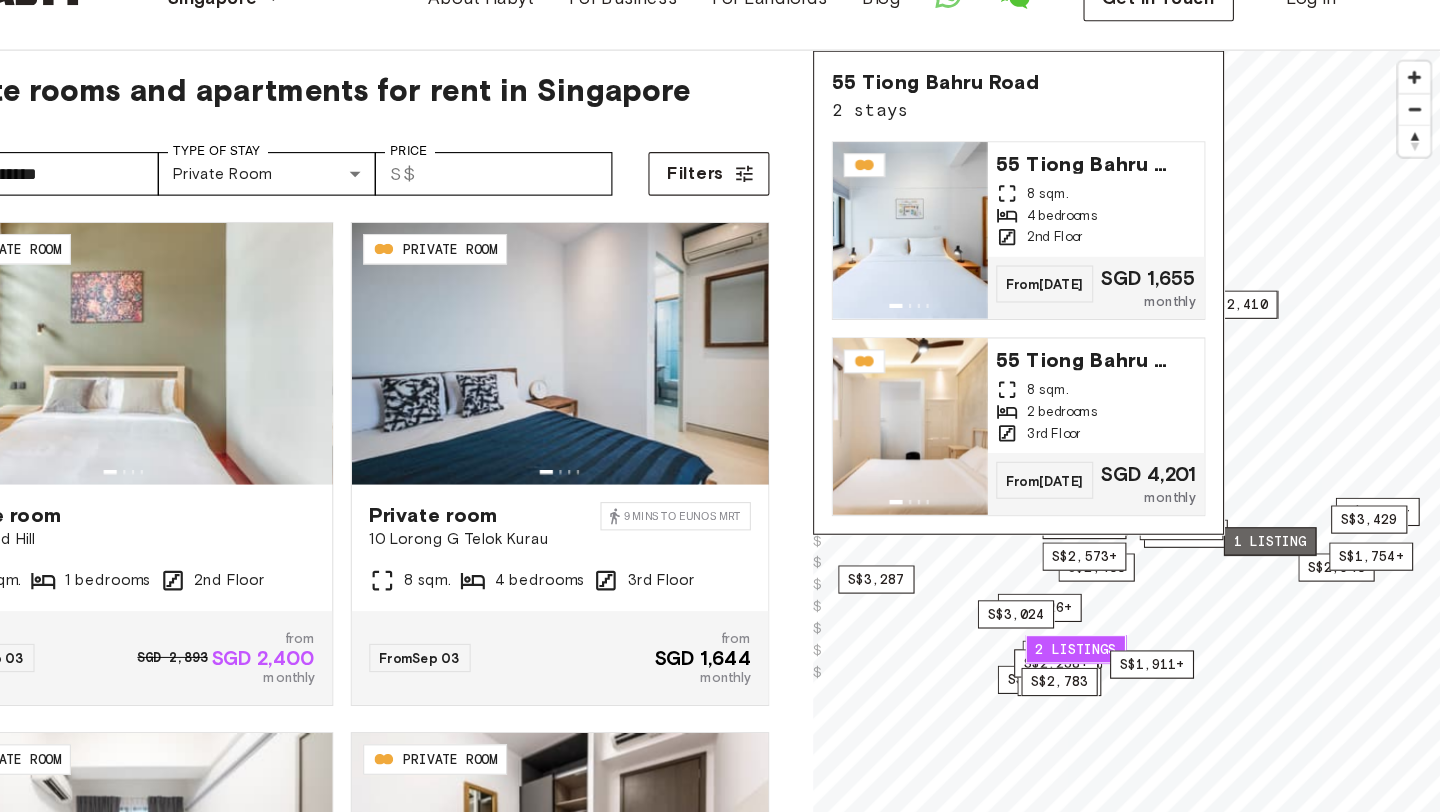 click on "1 listing" at bounding box center (1283, 546) 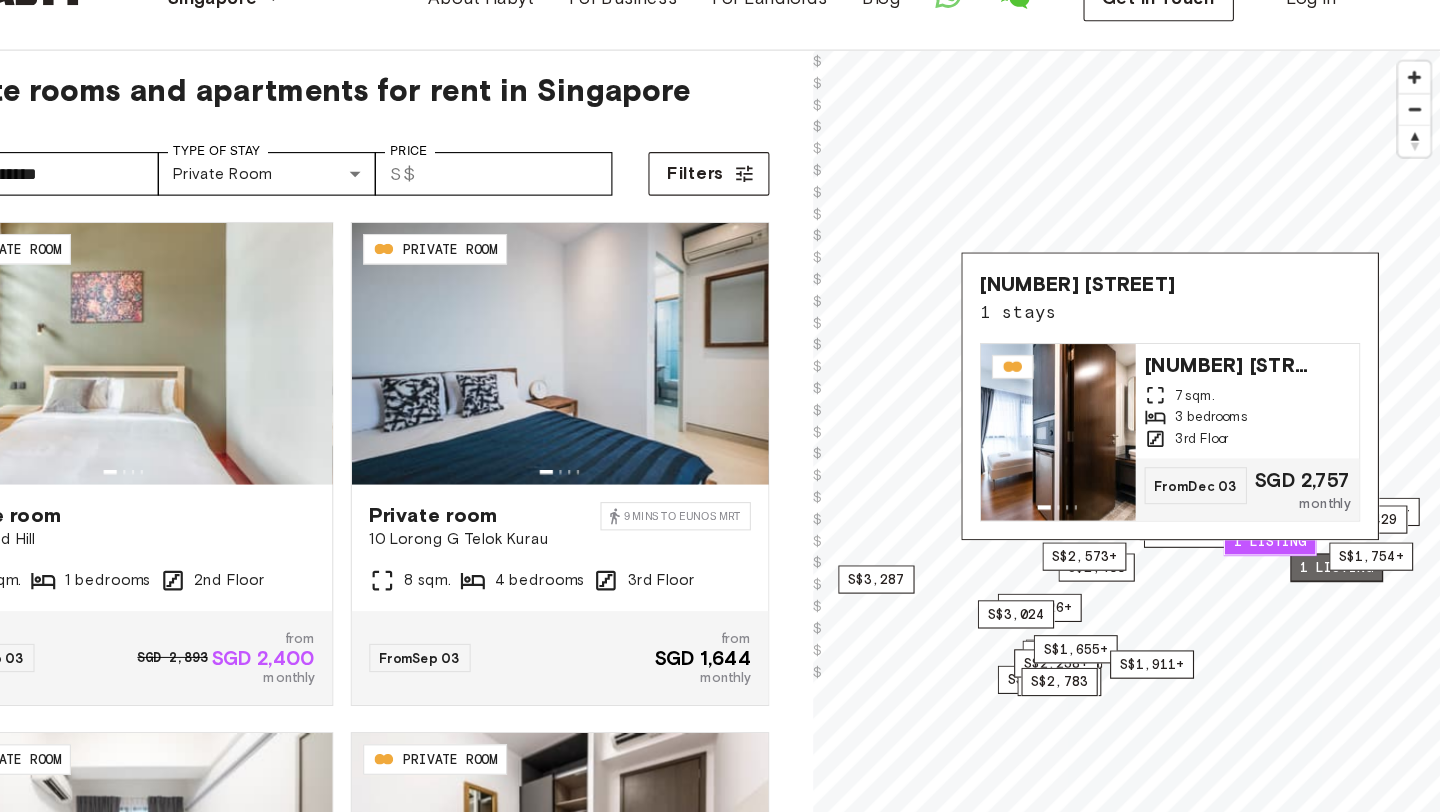 click on "1 listing" at bounding box center [1344, 570] 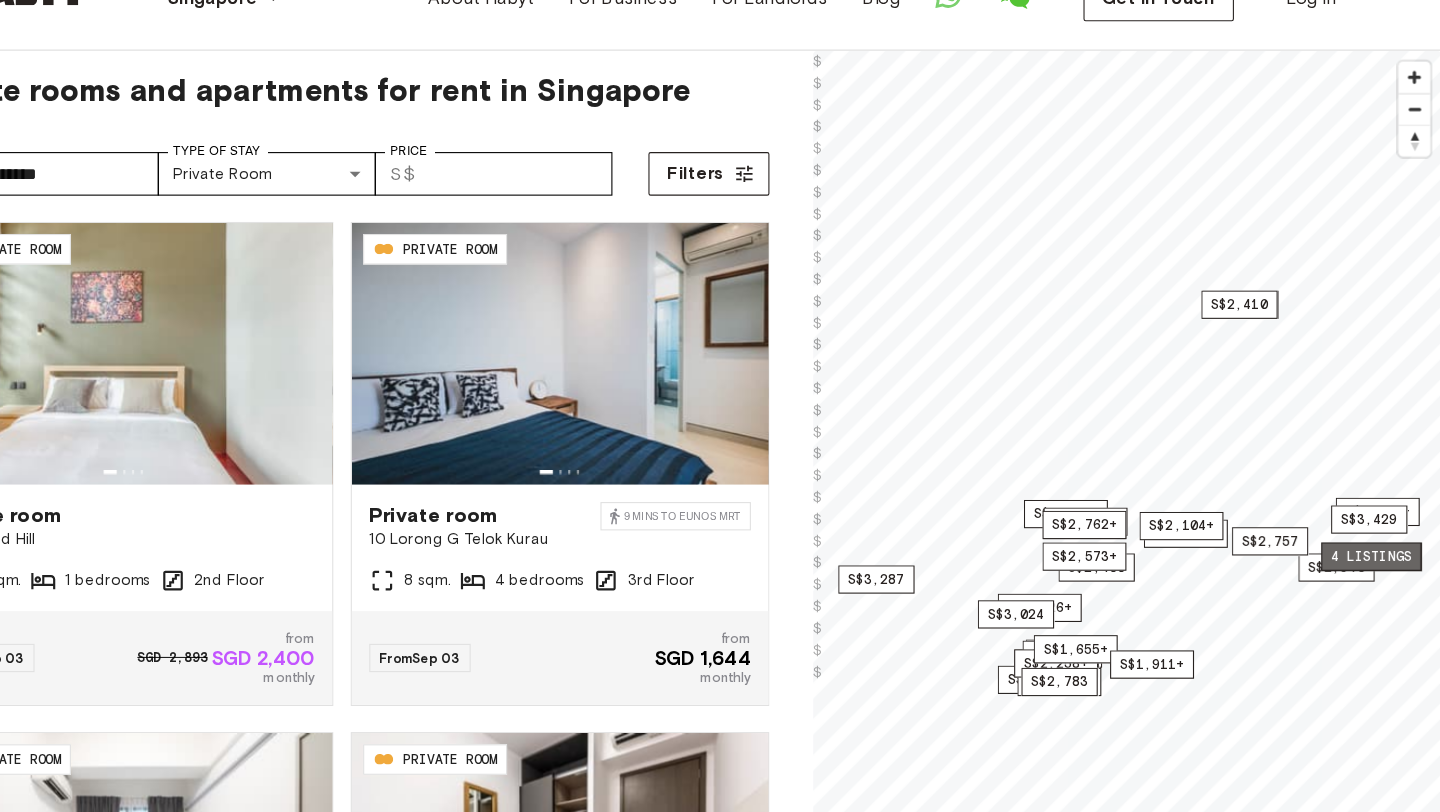 click on "4 listings" at bounding box center (1376, 560) 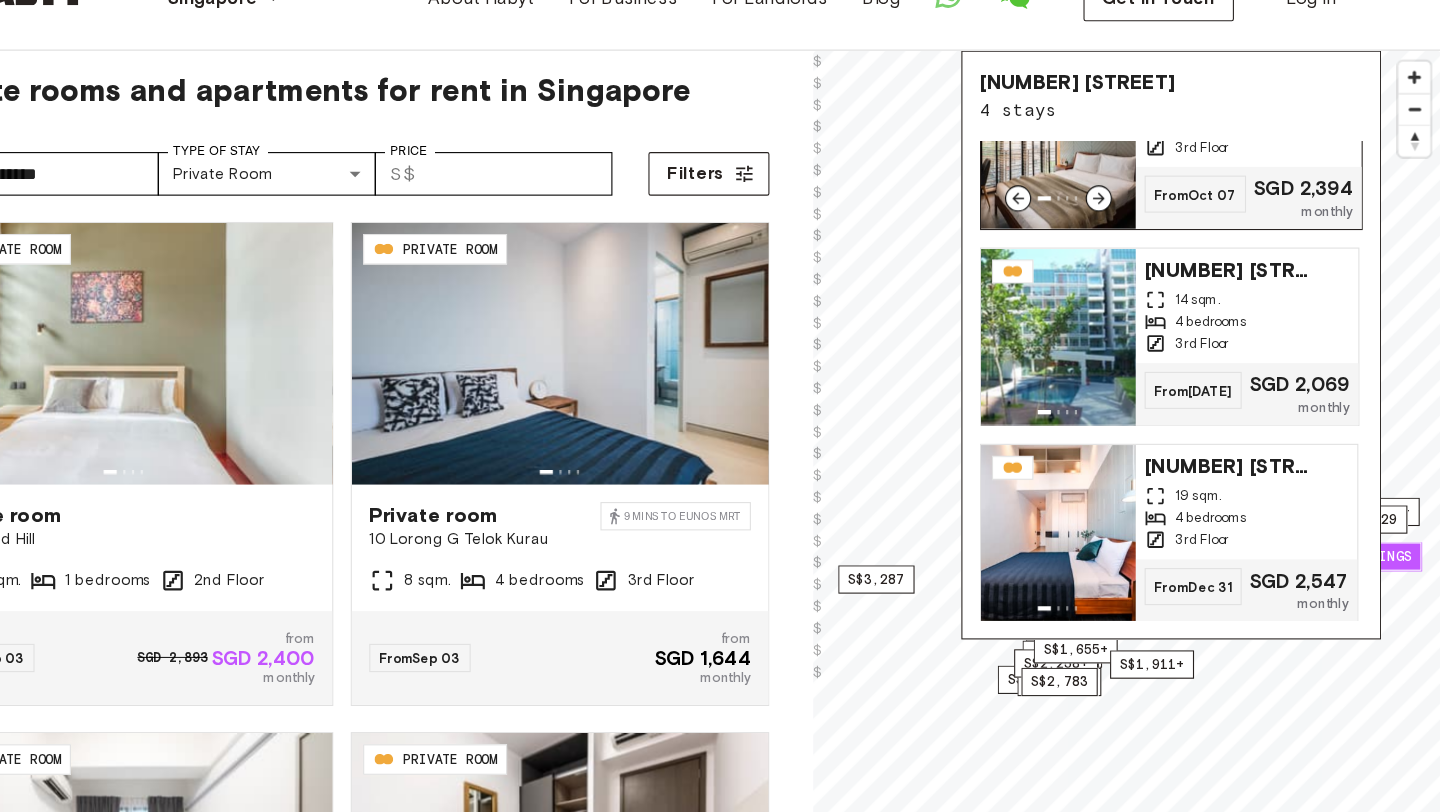 scroll, scrollTop: 263, scrollLeft: 0, axis: vertical 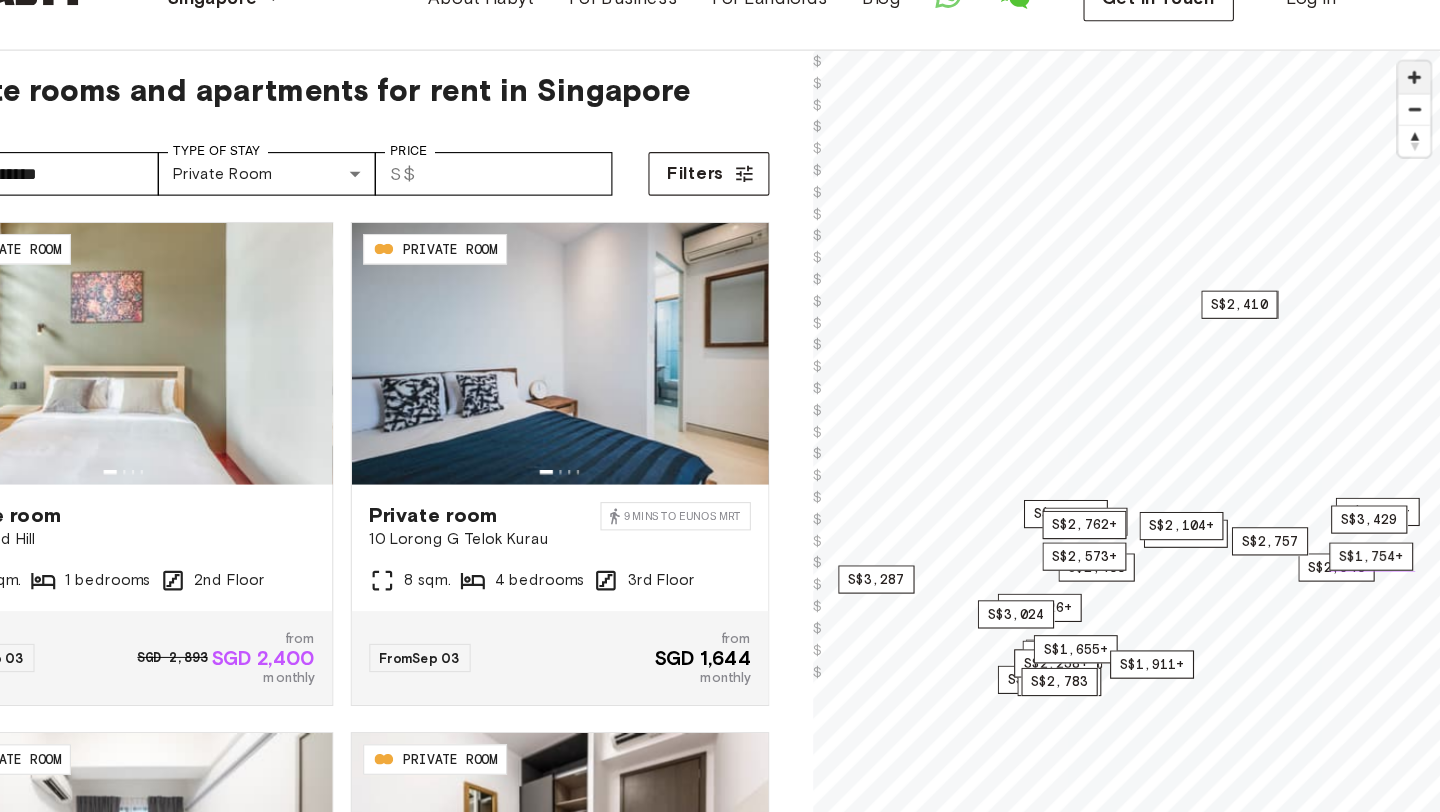 click at bounding box center (1415, 120) 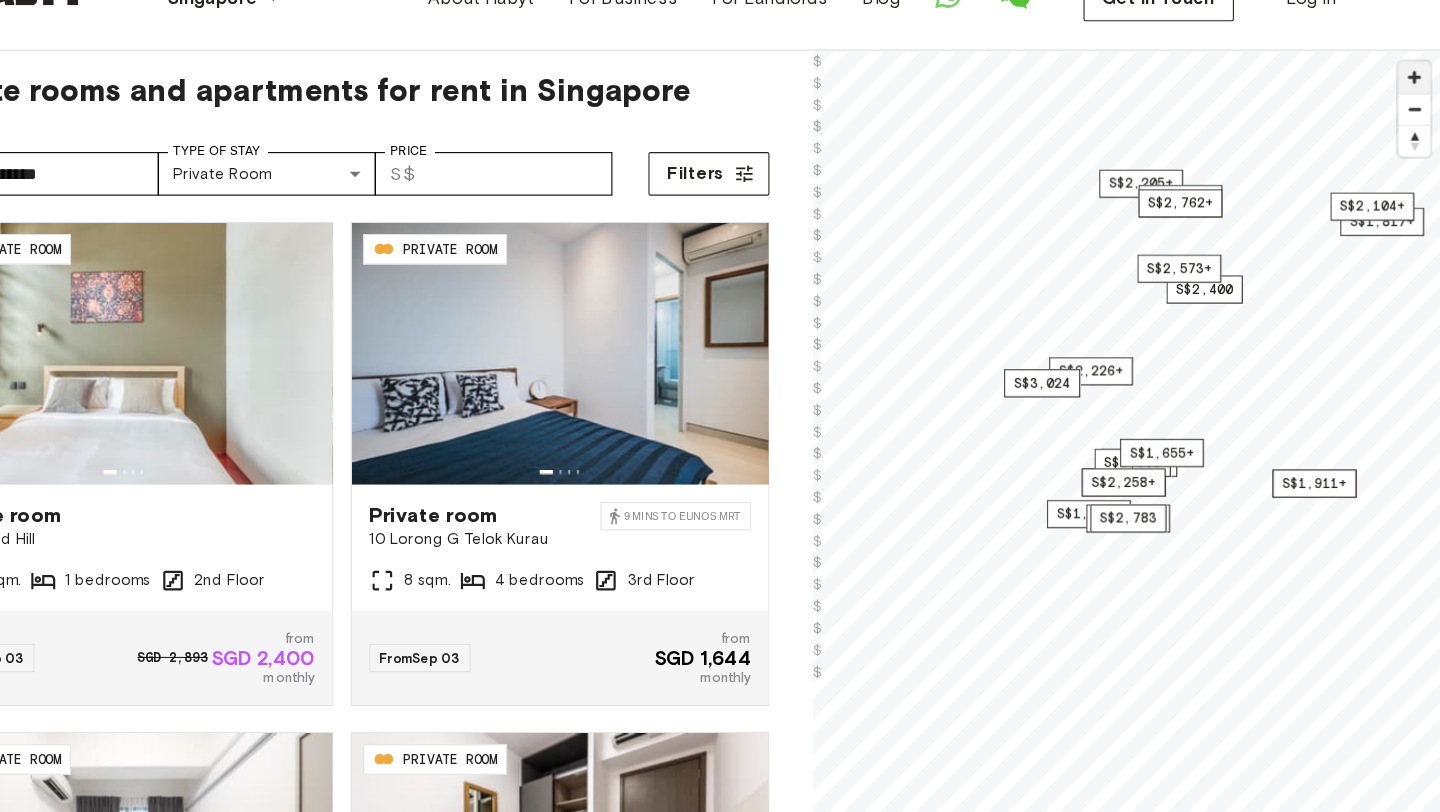 click at bounding box center (1415, 120) 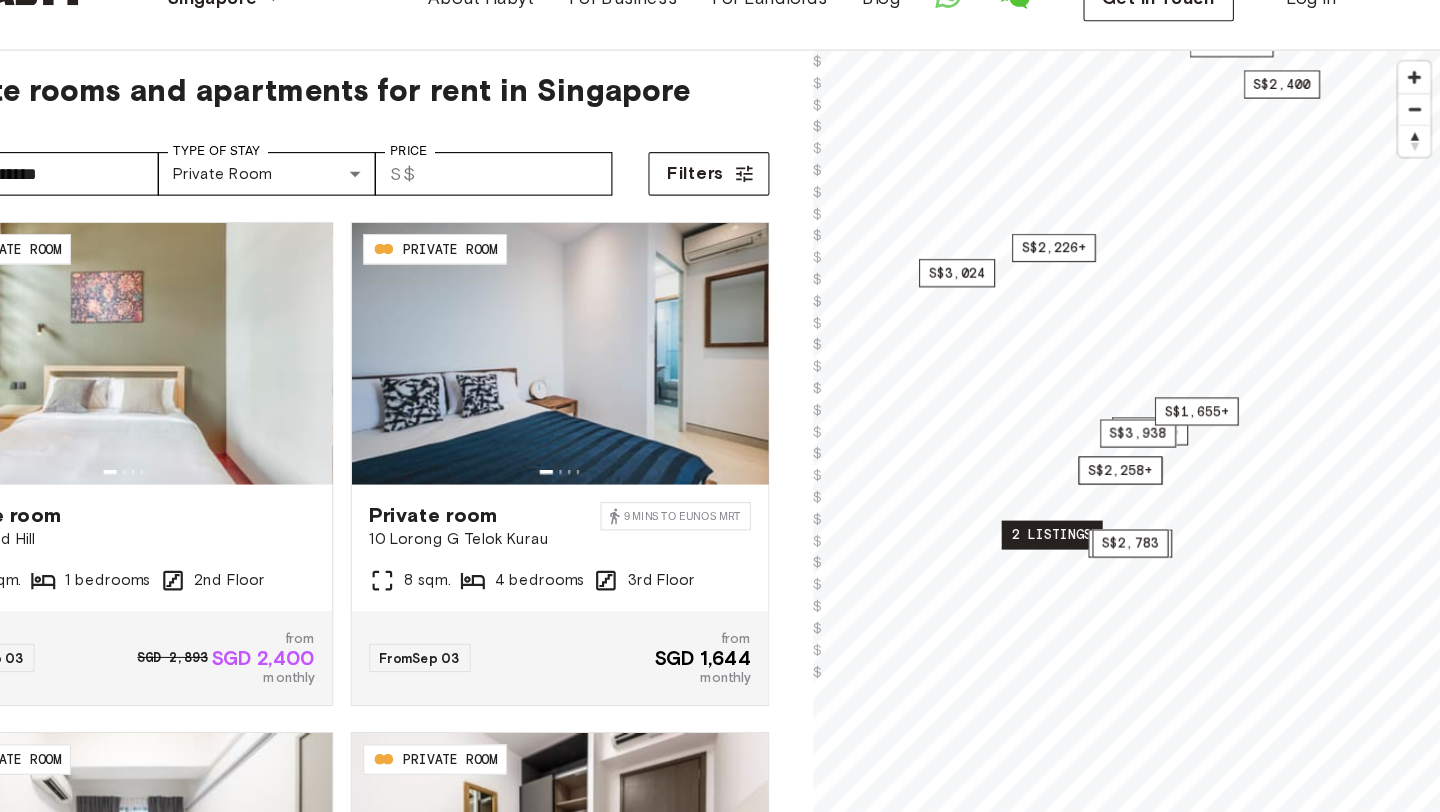 click on "2 listings" at bounding box center [1083, 540] 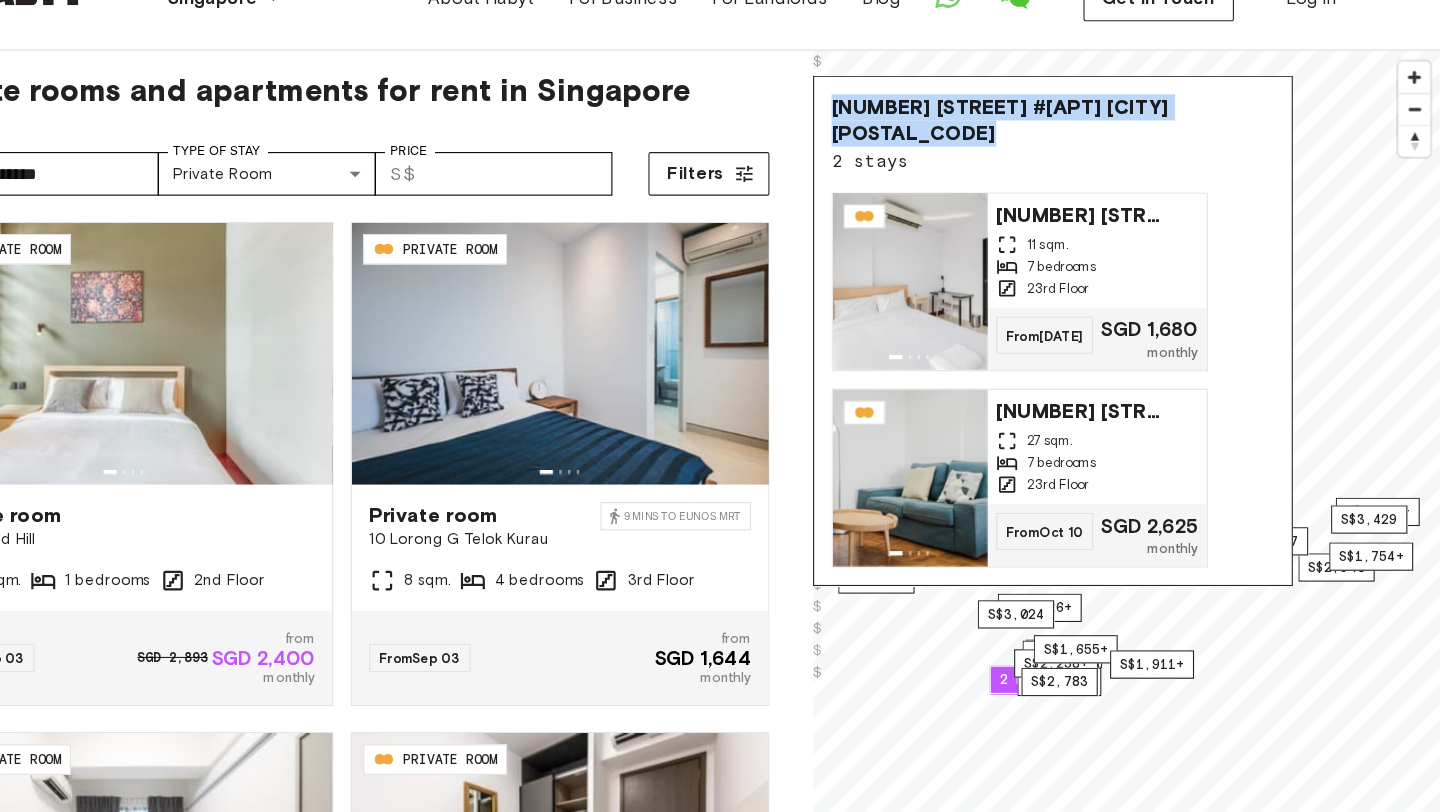 drag, startPoint x: 959, startPoint y: 176, endPoint x: 873, endPoint y: 141, distance: 92.84934 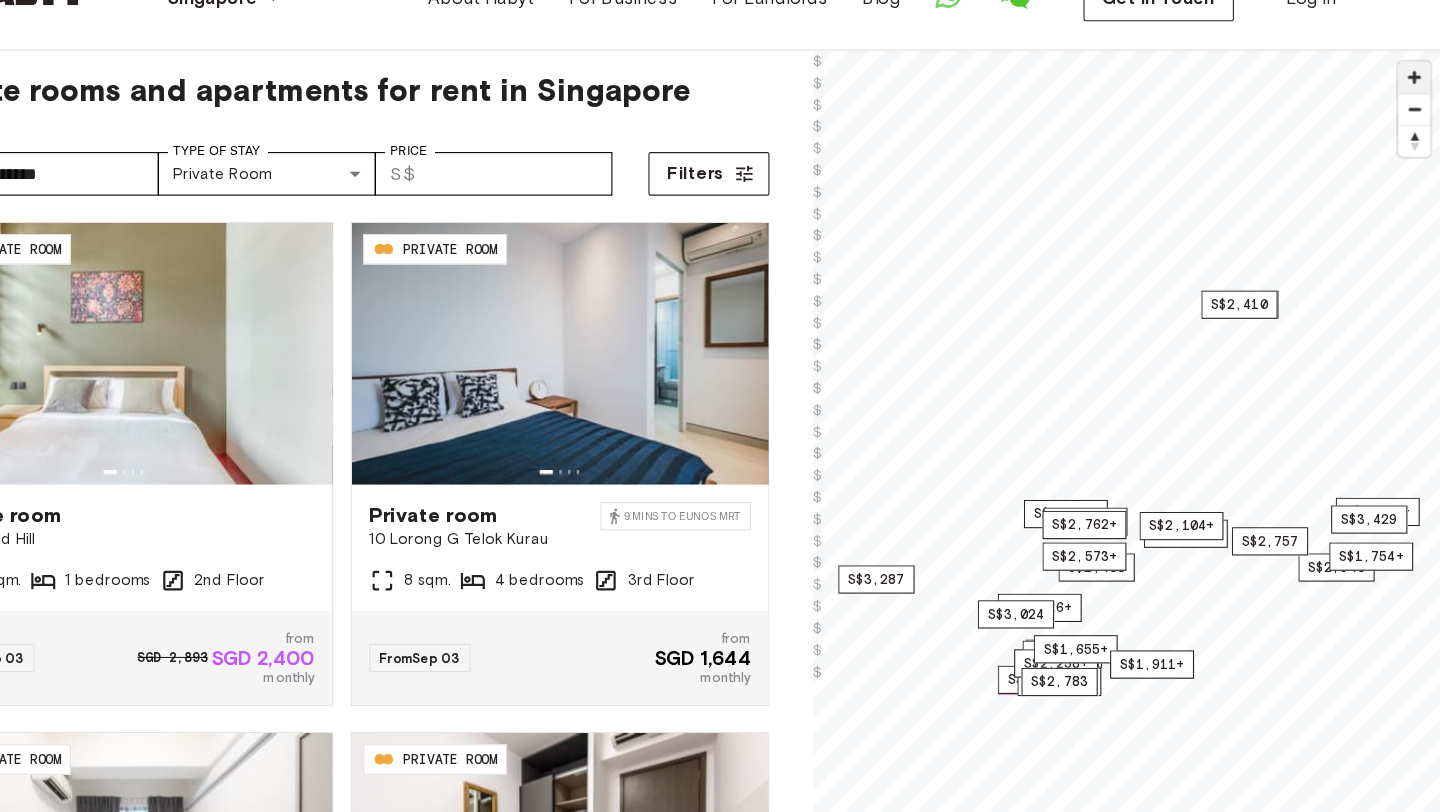 click at bounding box center [1415, 120] 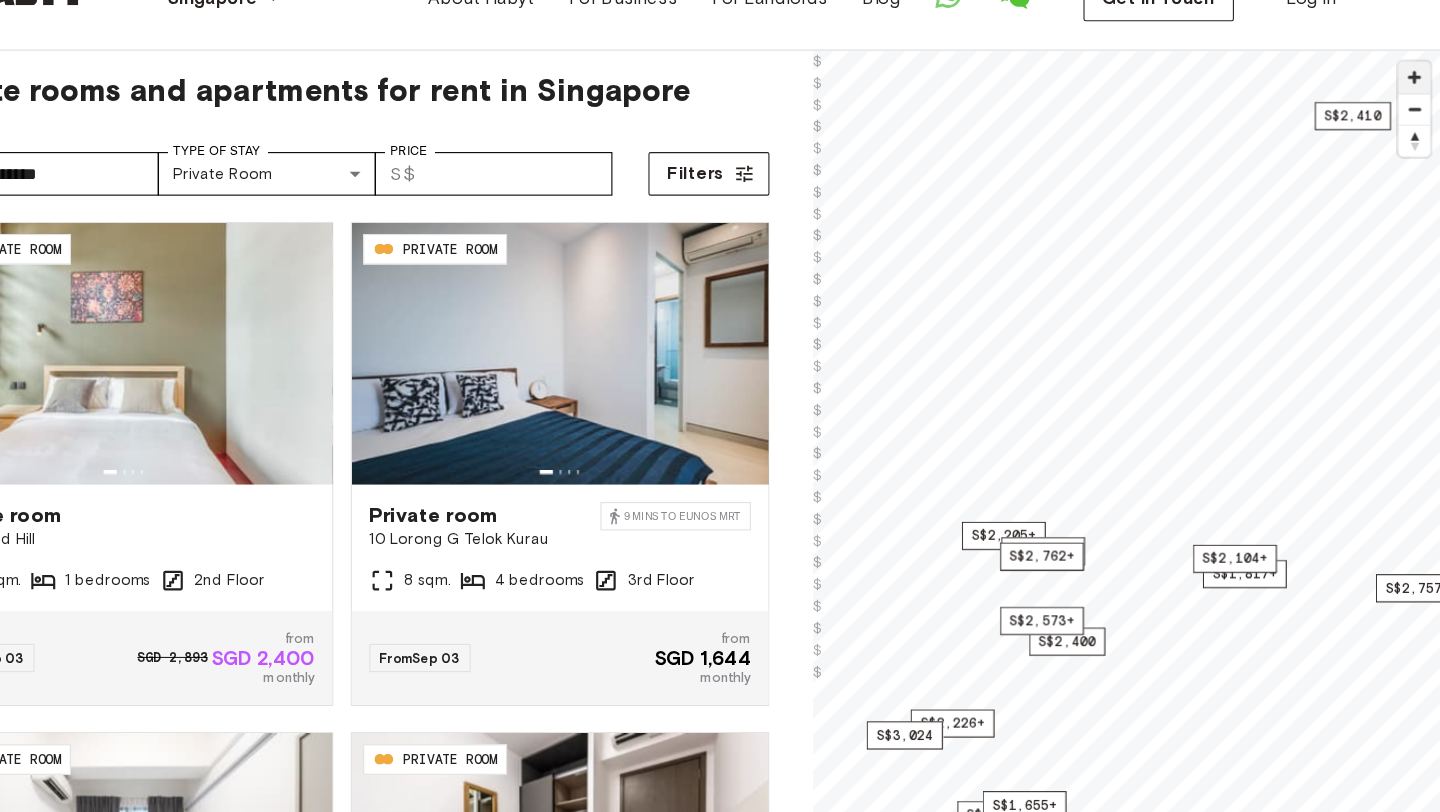 click at bounding box center [1415, 120] 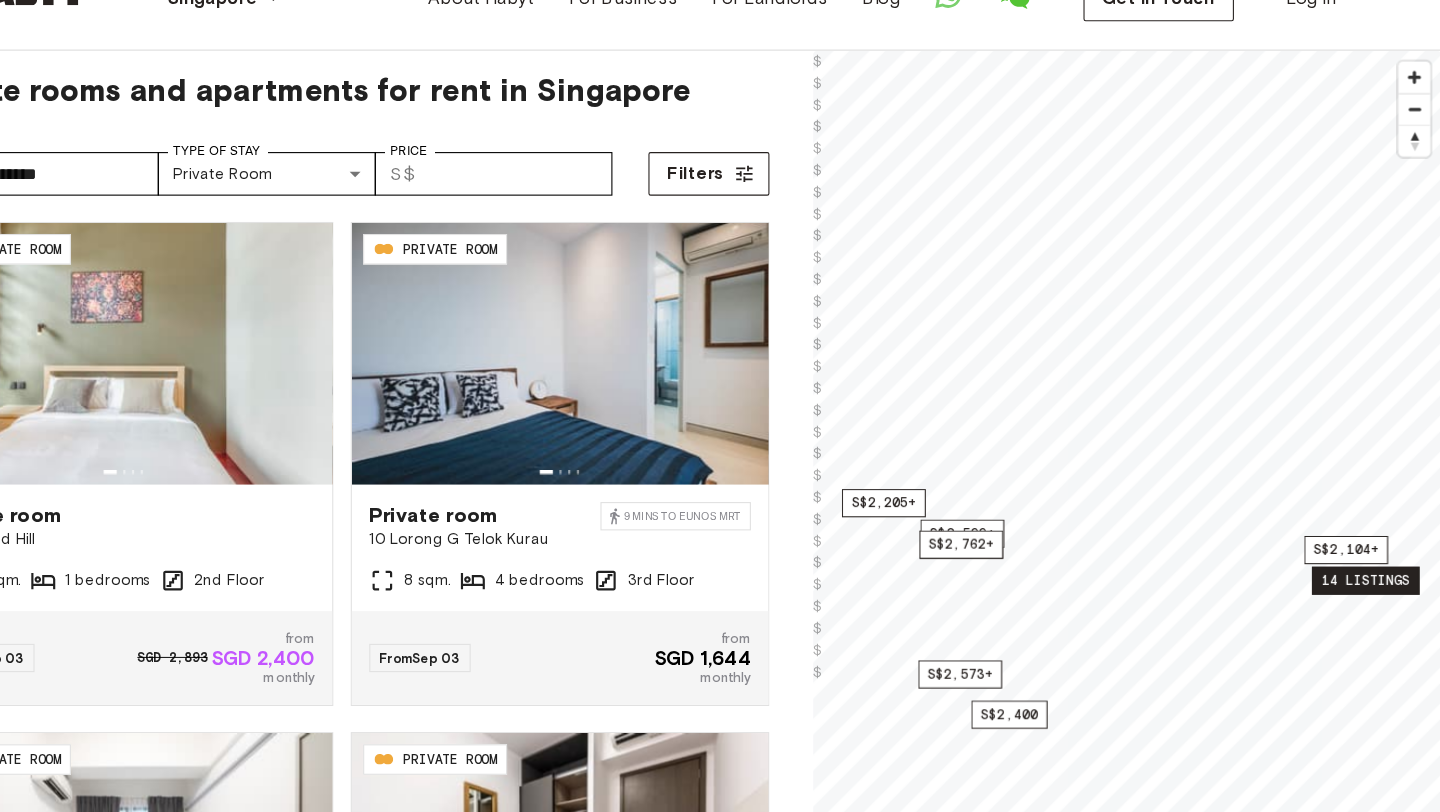 click on "14 listings" at bounding box center [1370, 582] 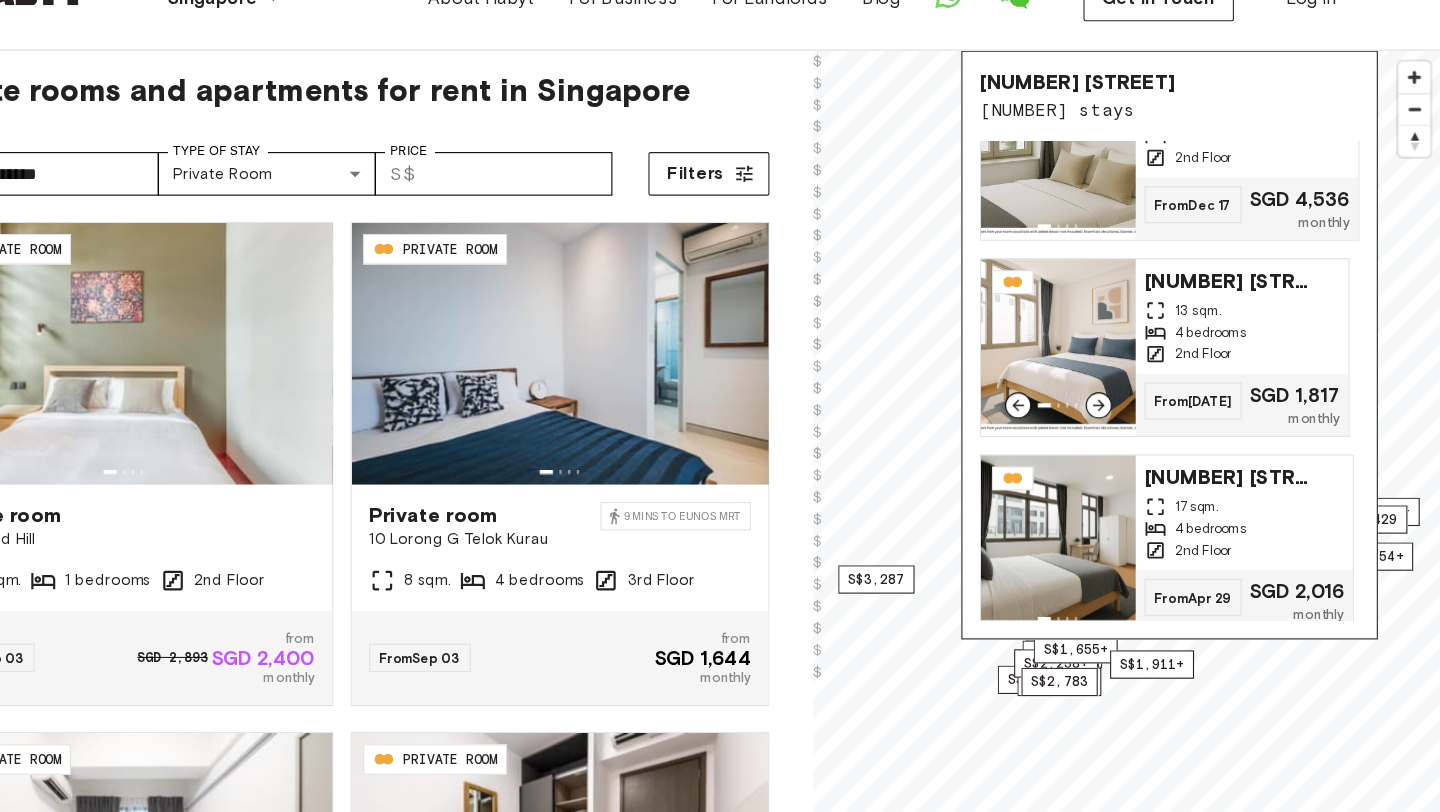 scroll, scrollTop: 2063, scrollLeft: 0, axis: vertical 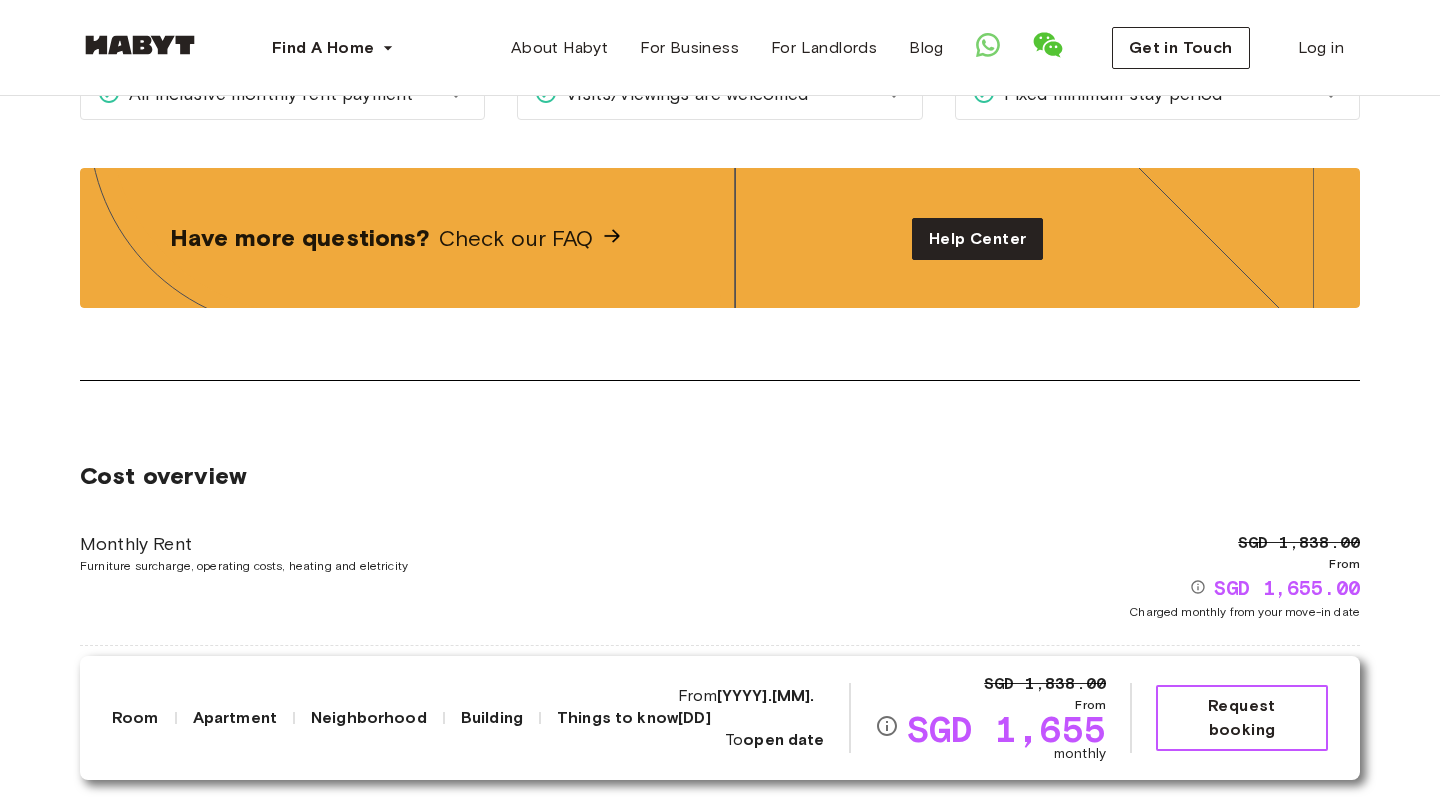 click on "Request booking" at bounding box center [1242, 718] 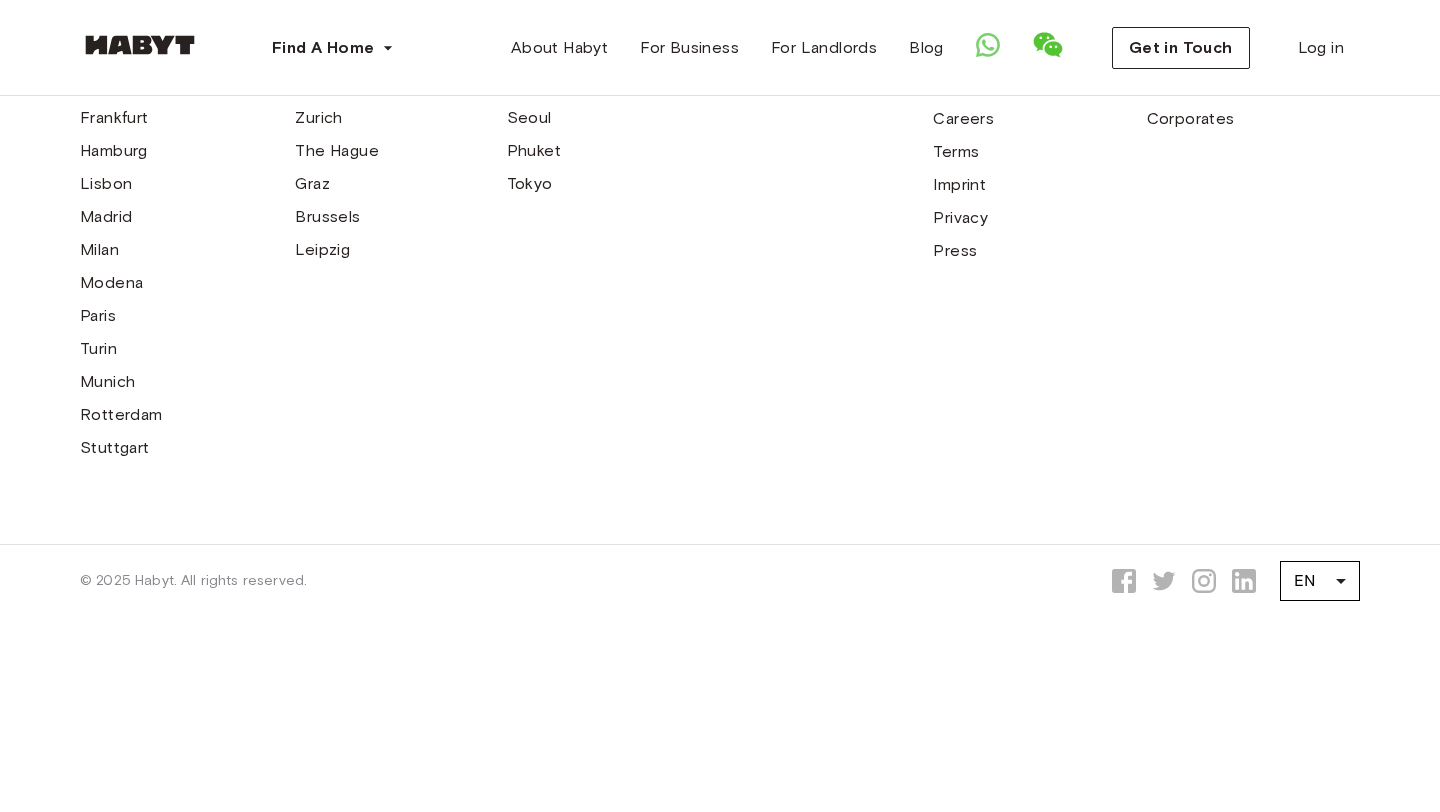 scroll, scrollTop: 0, scrollLeft: 0, axis: both 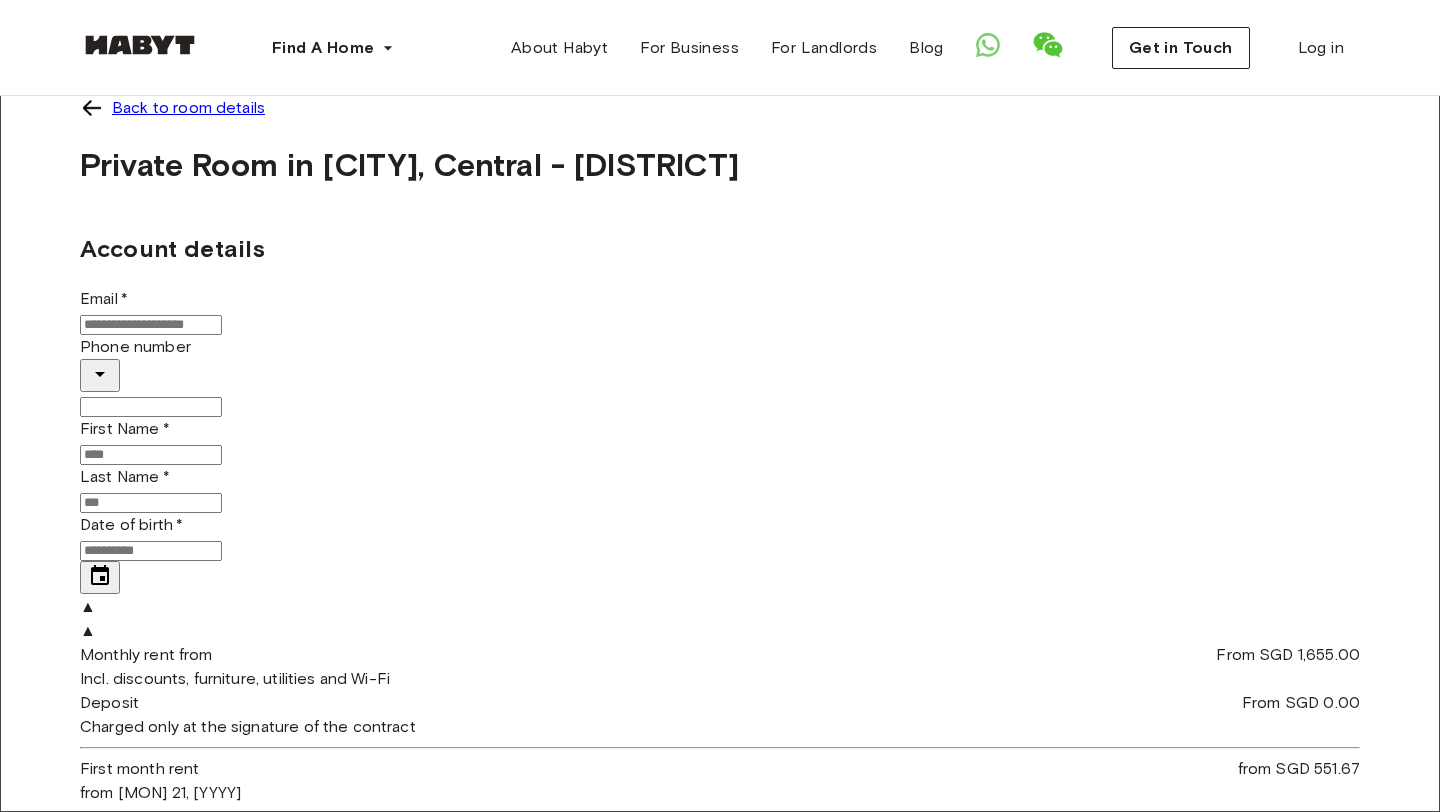 click at bounding box center (92, 108) 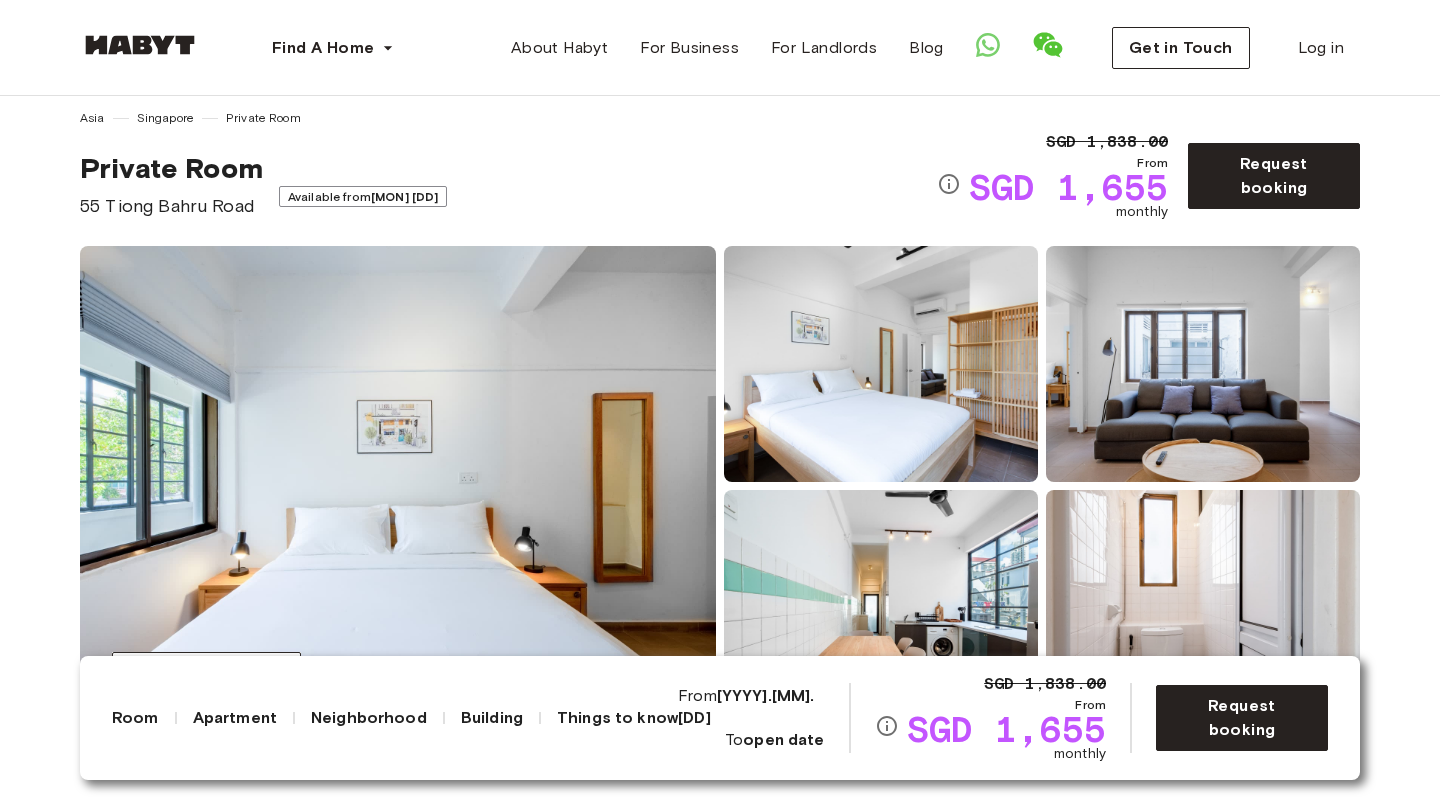 scroll, scrollTop: 20, scrollLeft: 0, axis: vertical 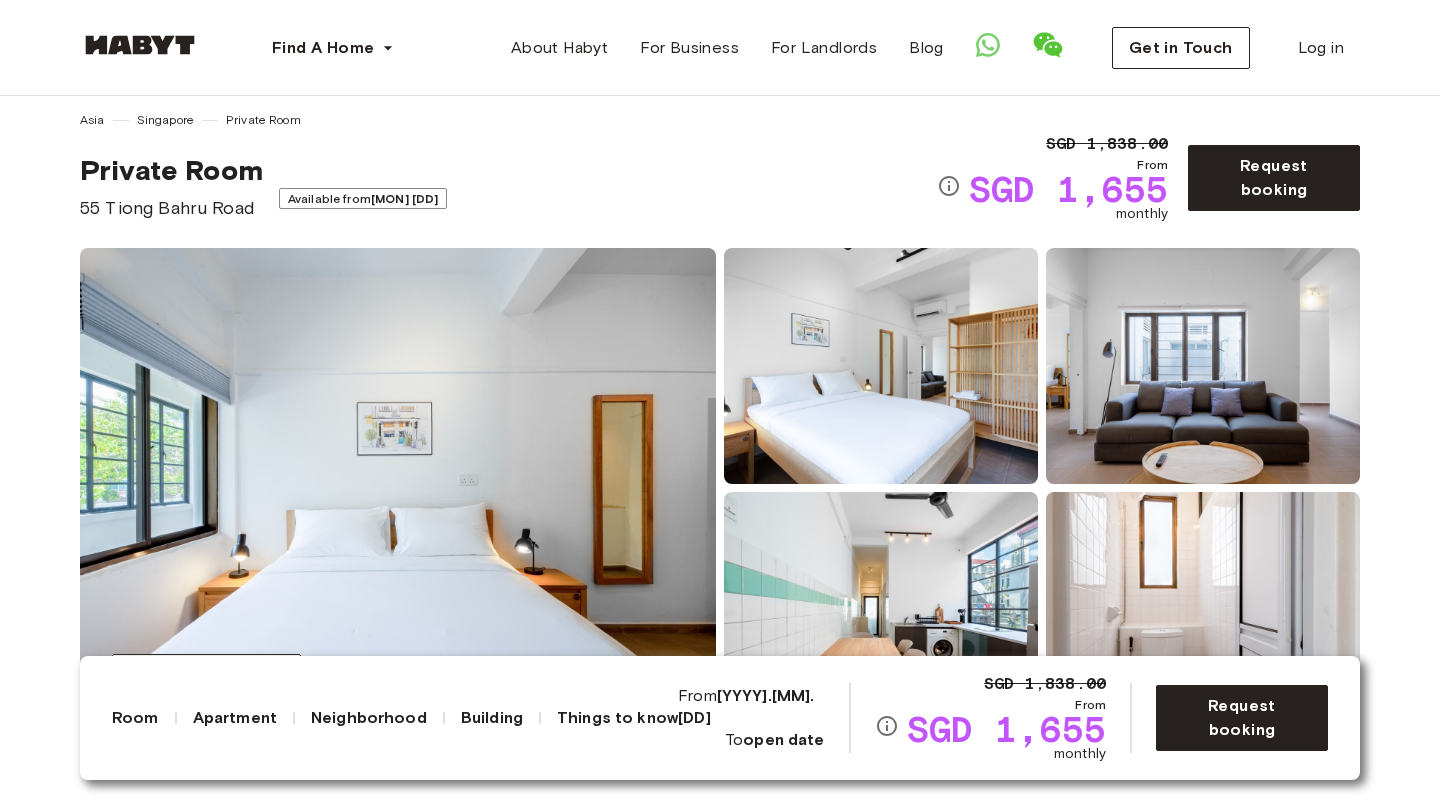 click on "Available from  Nov 21" at bounding box center [363, 198] 